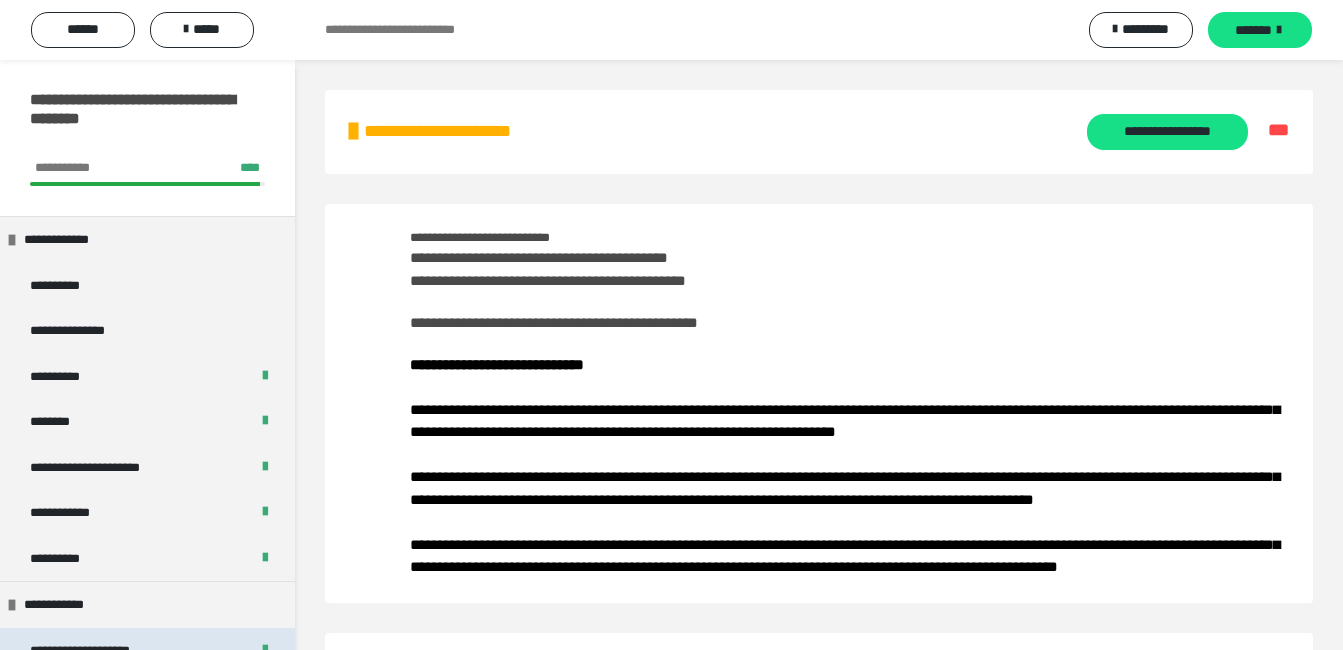 scroll, scrollTop: 400, scrollLeft: 0, axis: vertical 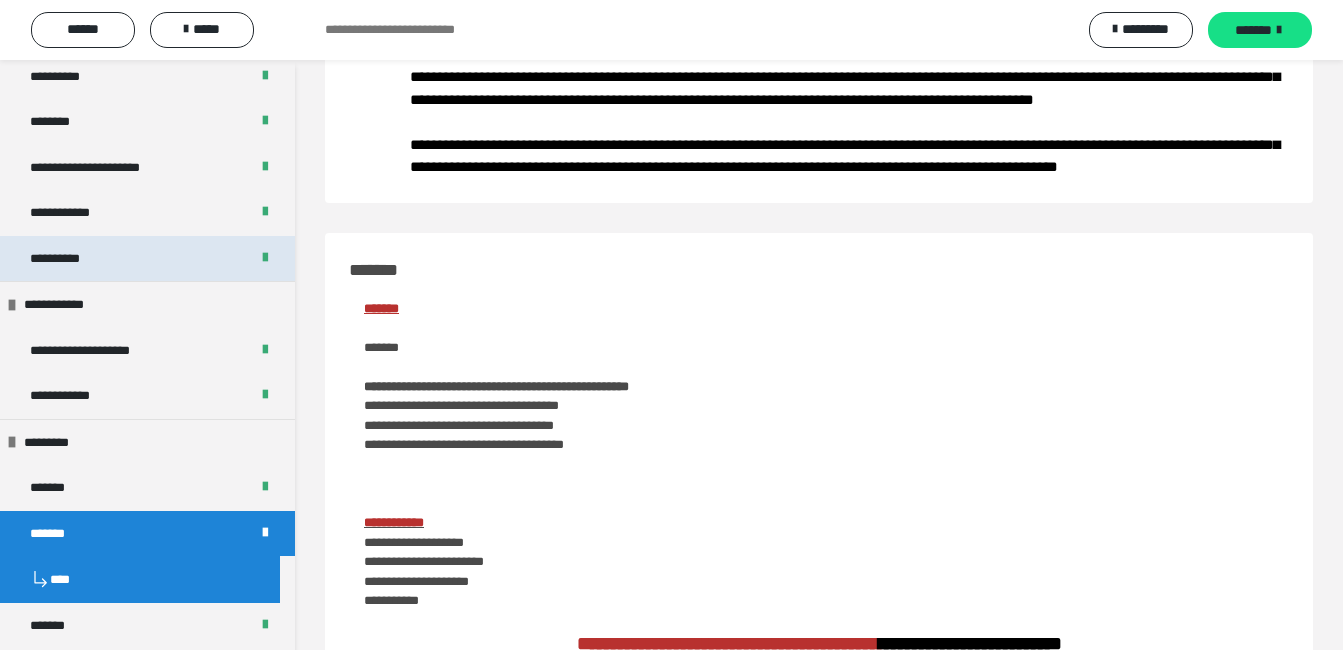 click on "**********" at bounding box center [68, 259] 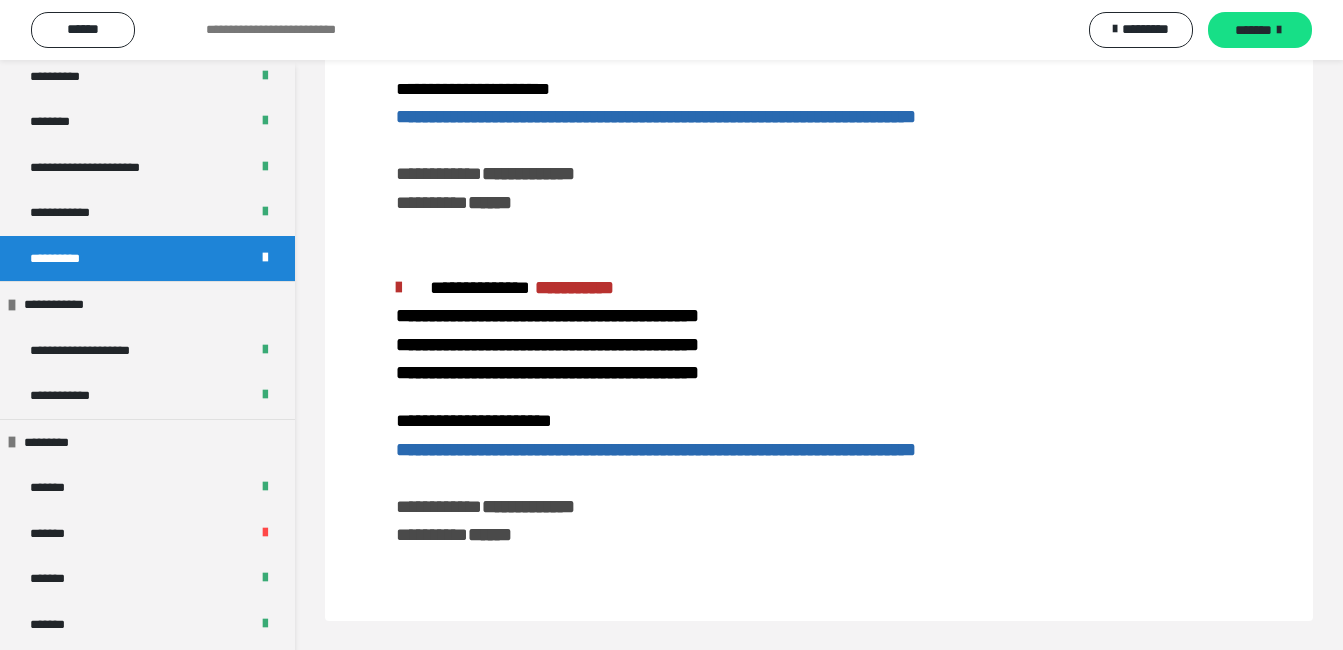 scroll, scrollTop: 1948, scrollLeft: 0, axis: vertical 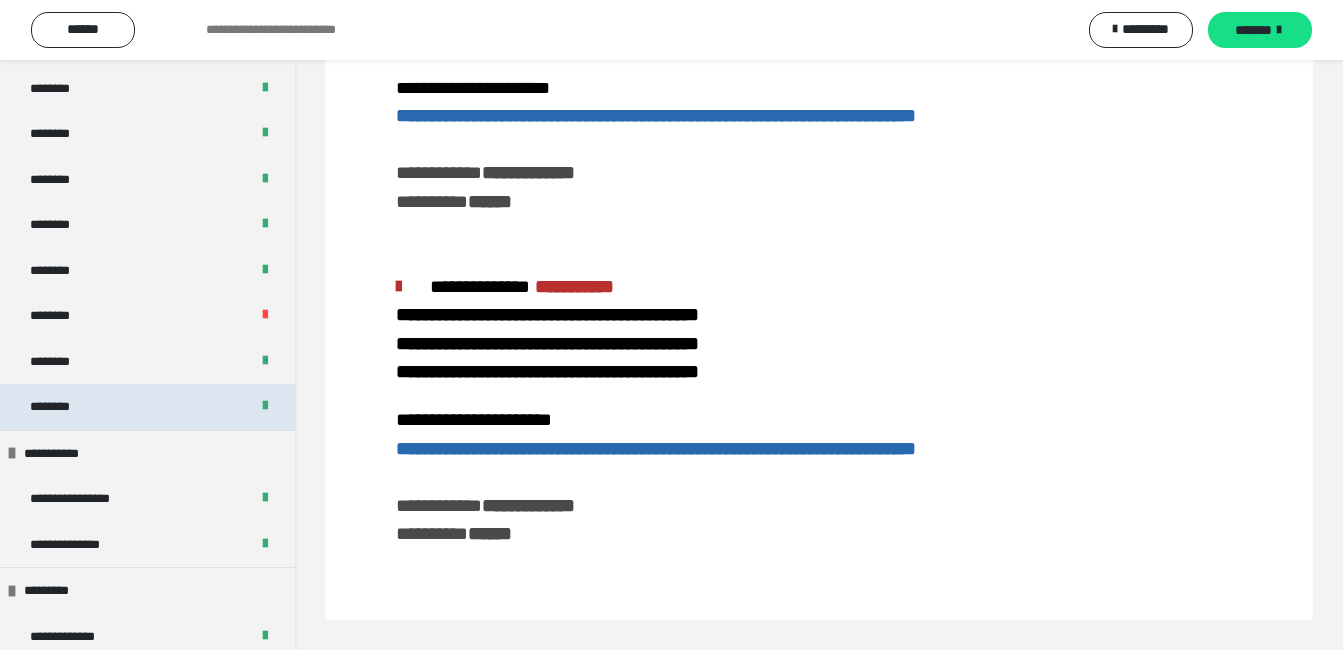 click on "********" at bounding box center (61, 407) 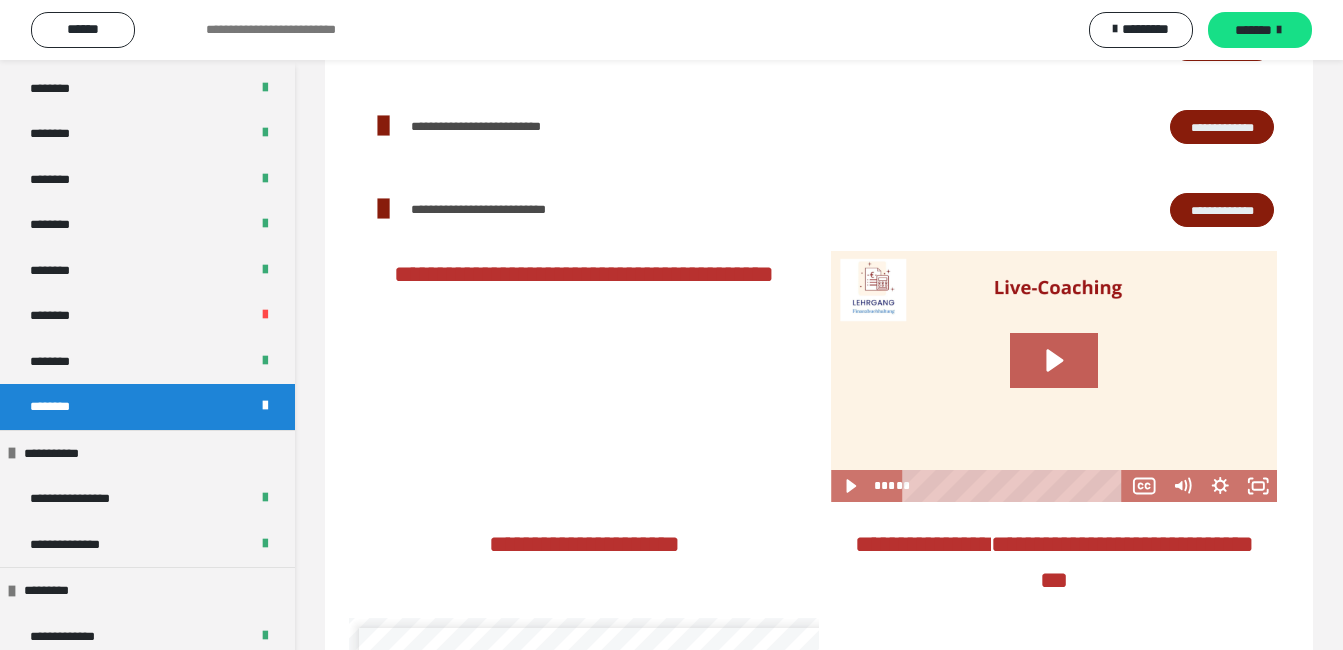 scroll, scrollTop: 1422, scrollLeft: 0, axis: vertical 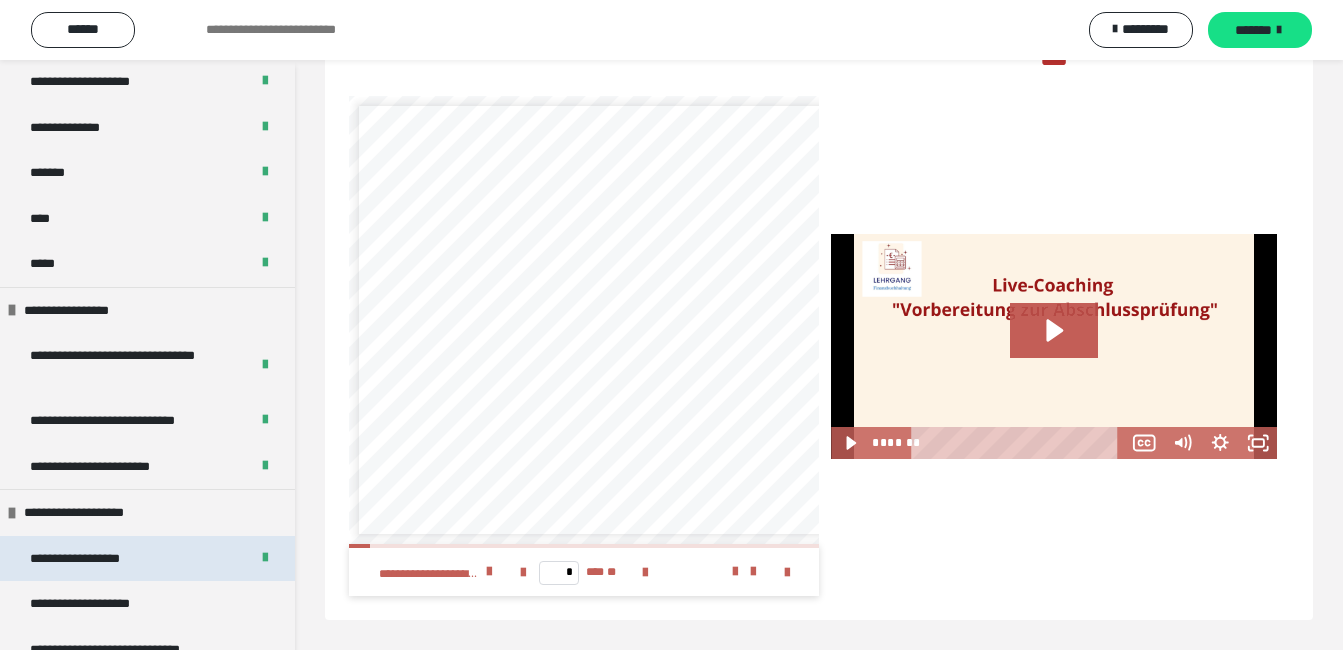 click on "**********" at bounding box center [98, 559] 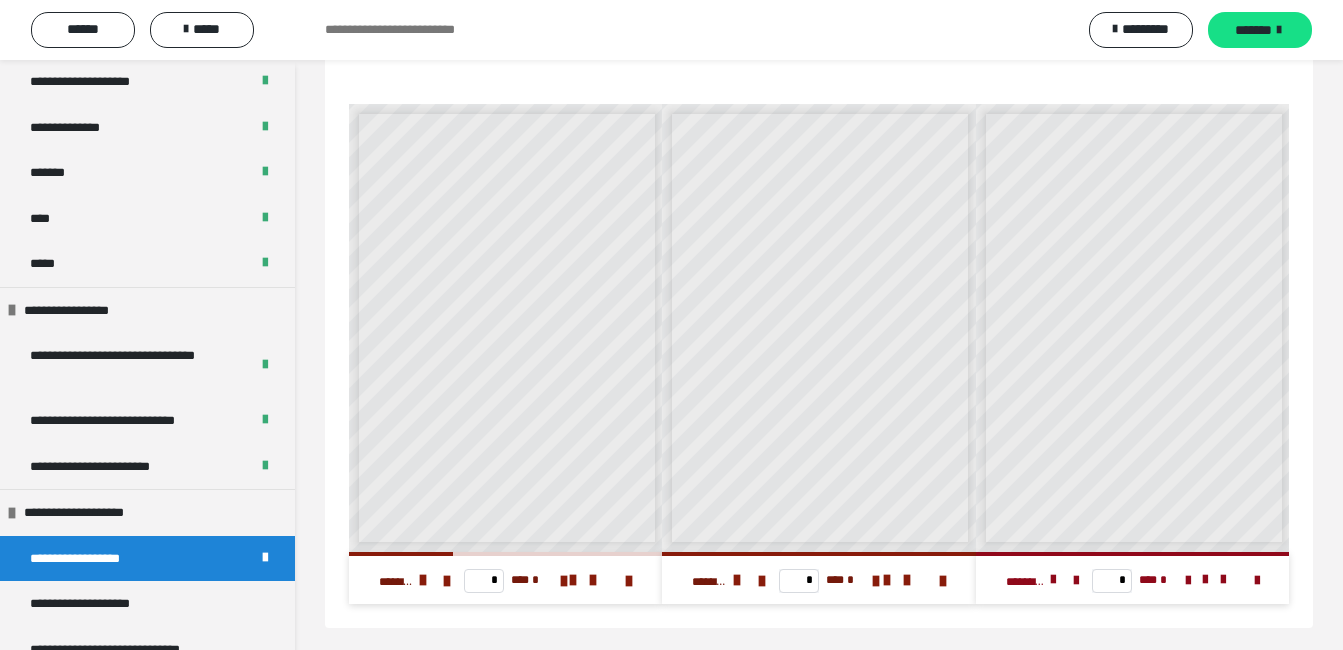 scroll, scrollTop: 508, scrollLeft: 0, axis: vertical 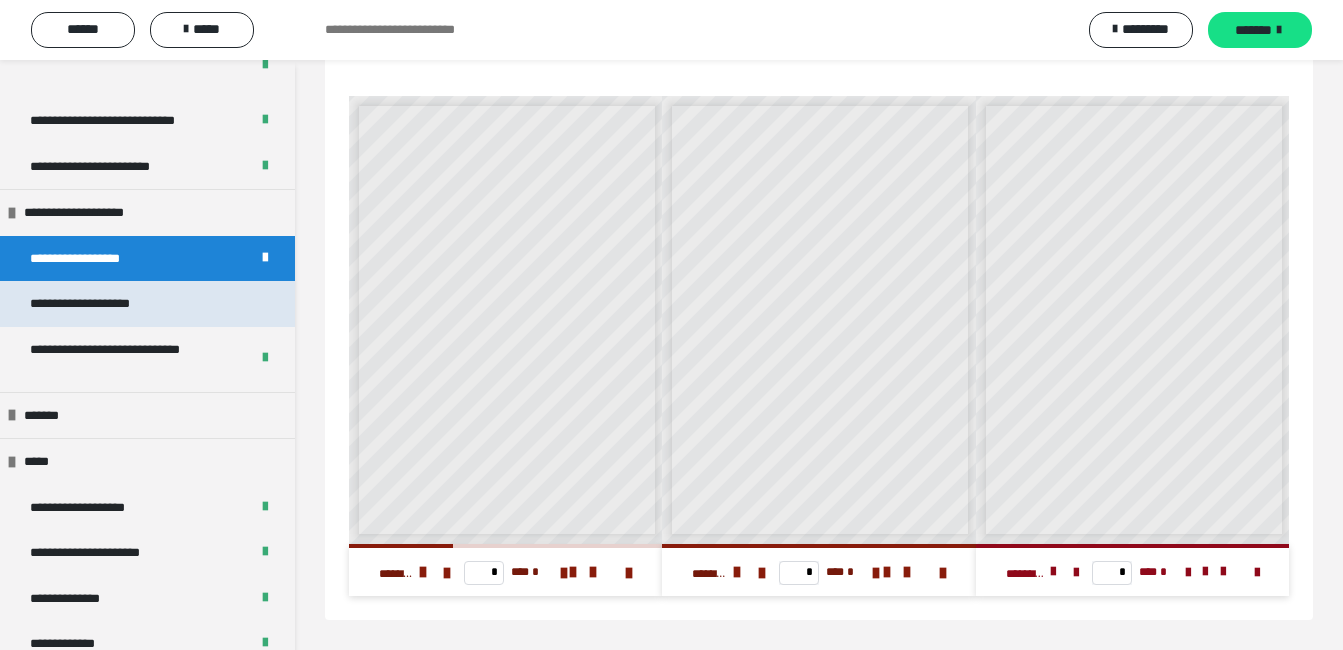 click on "**********" at bounding box center [102, 304] 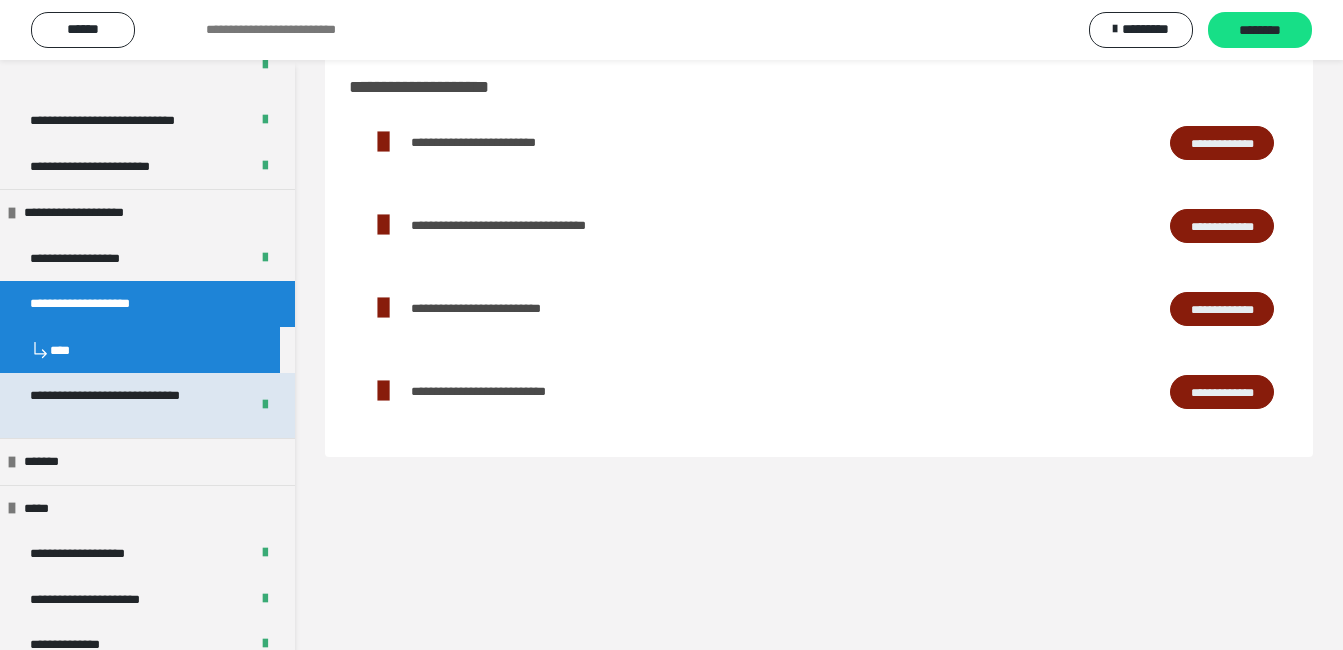 scroll, scrollTop: 60, scrollLeft: 0, axis: vertical 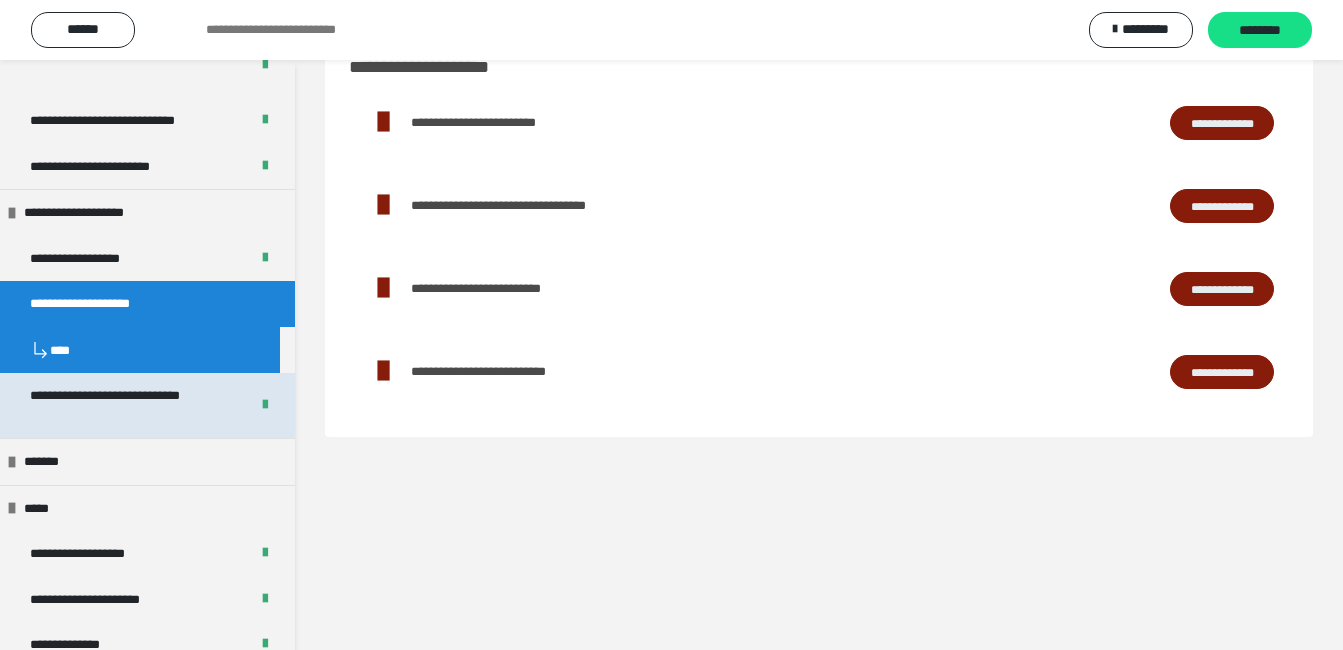 click on "**********" at bounding box center (124, 405) 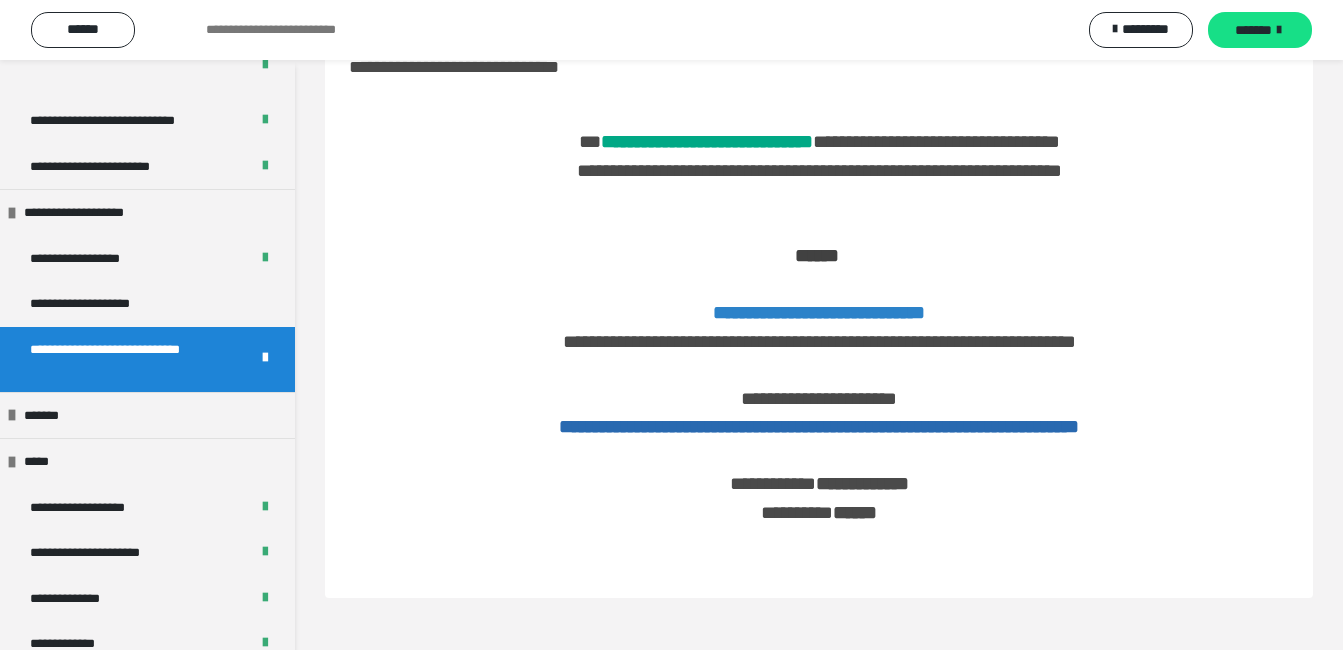 scroll, scrollTop: 0, scrollLeft: 0, axis: both 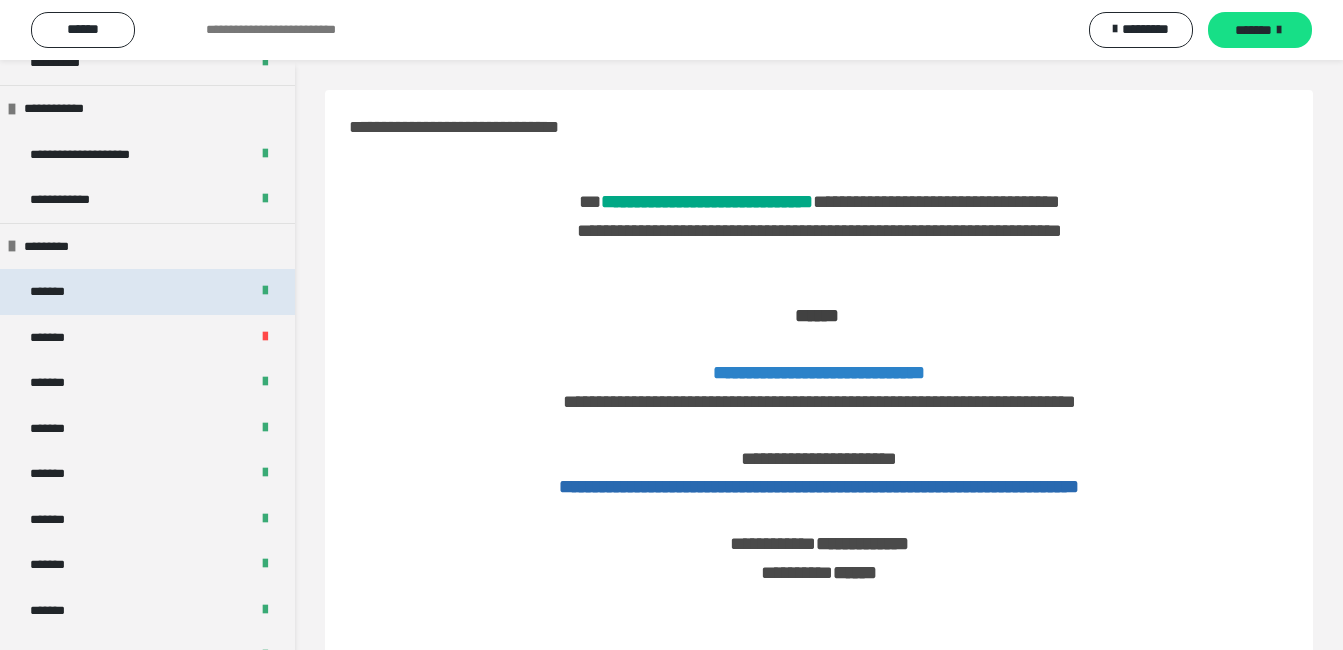 click on "*******" at bounding box center (57, 292) 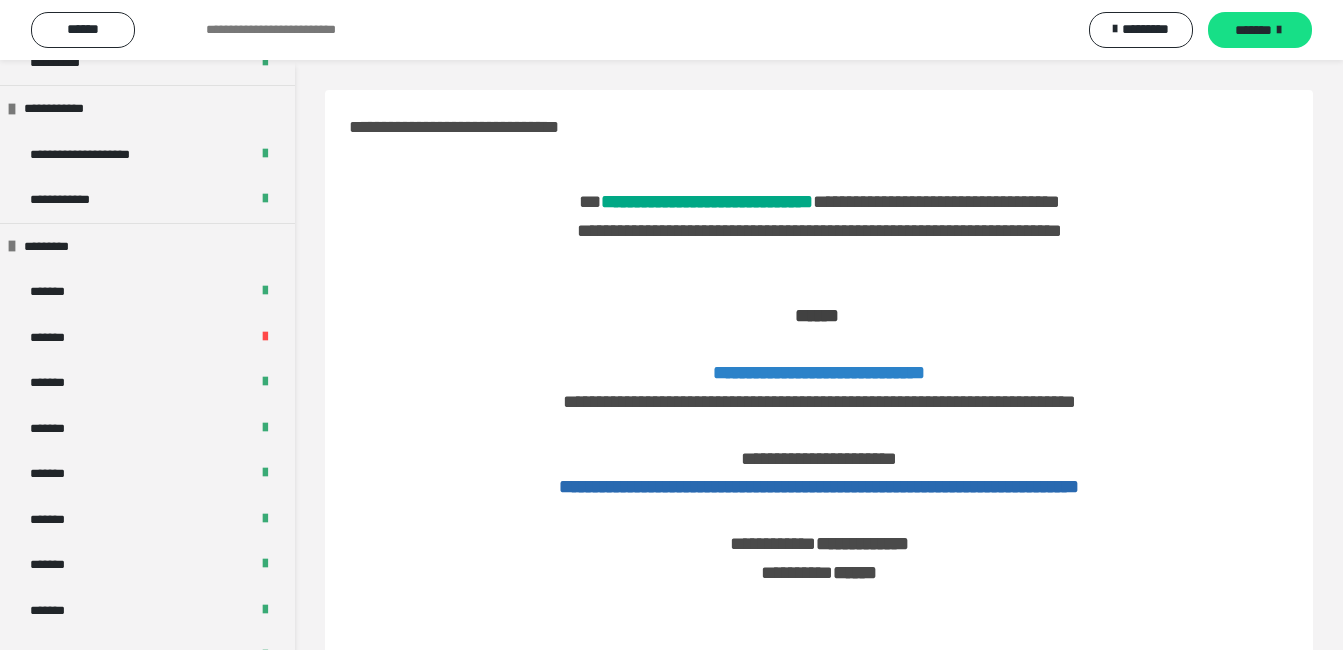 click on "*******" at bounding box center (58, 338) 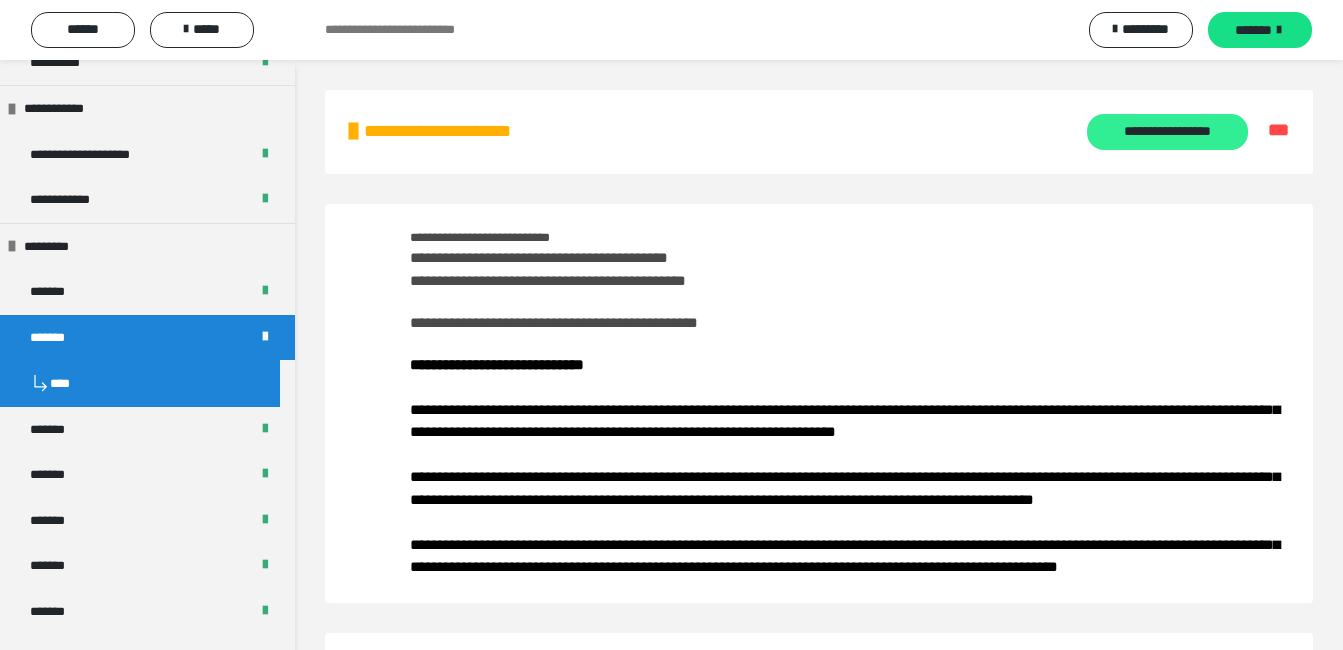 click on "**********" at bounding box center (1167, 132) 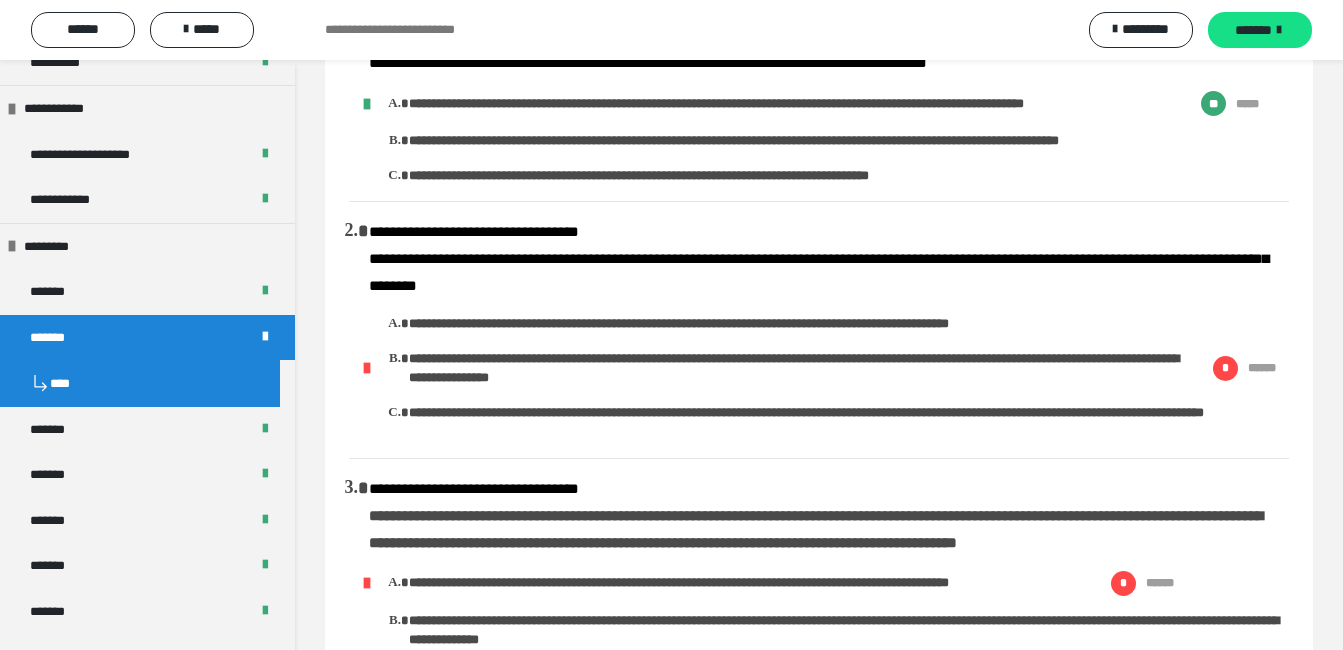 scroll, scrollTop: 300, scrollLeft: 0, axis: vertical 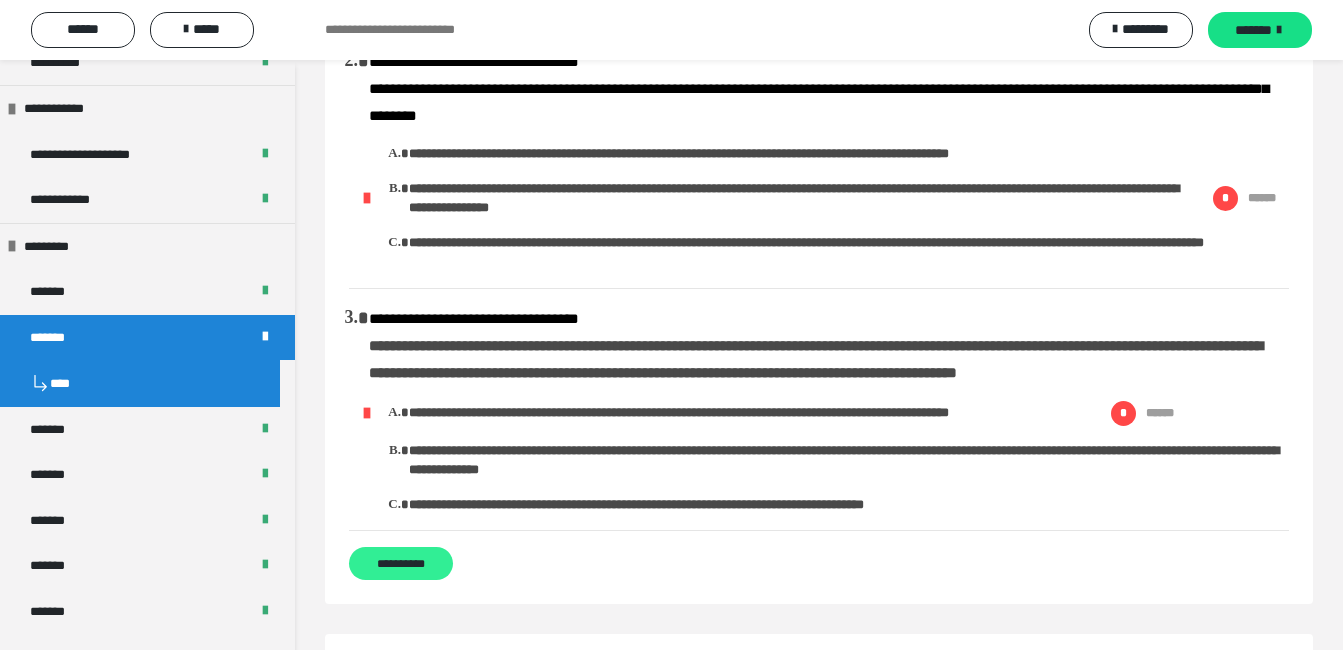 click on "**********" at bounding box center [401, 563] 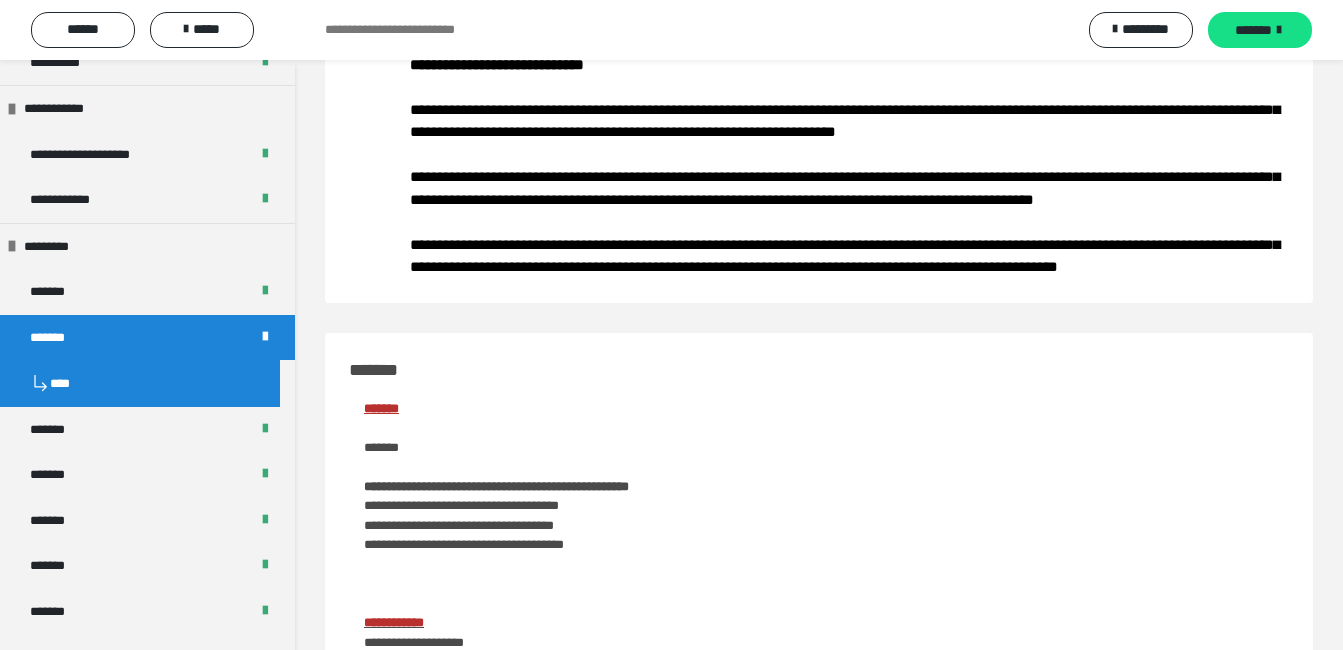 scroll, scrollTop: 0, scrollLeft: 0, axis: both 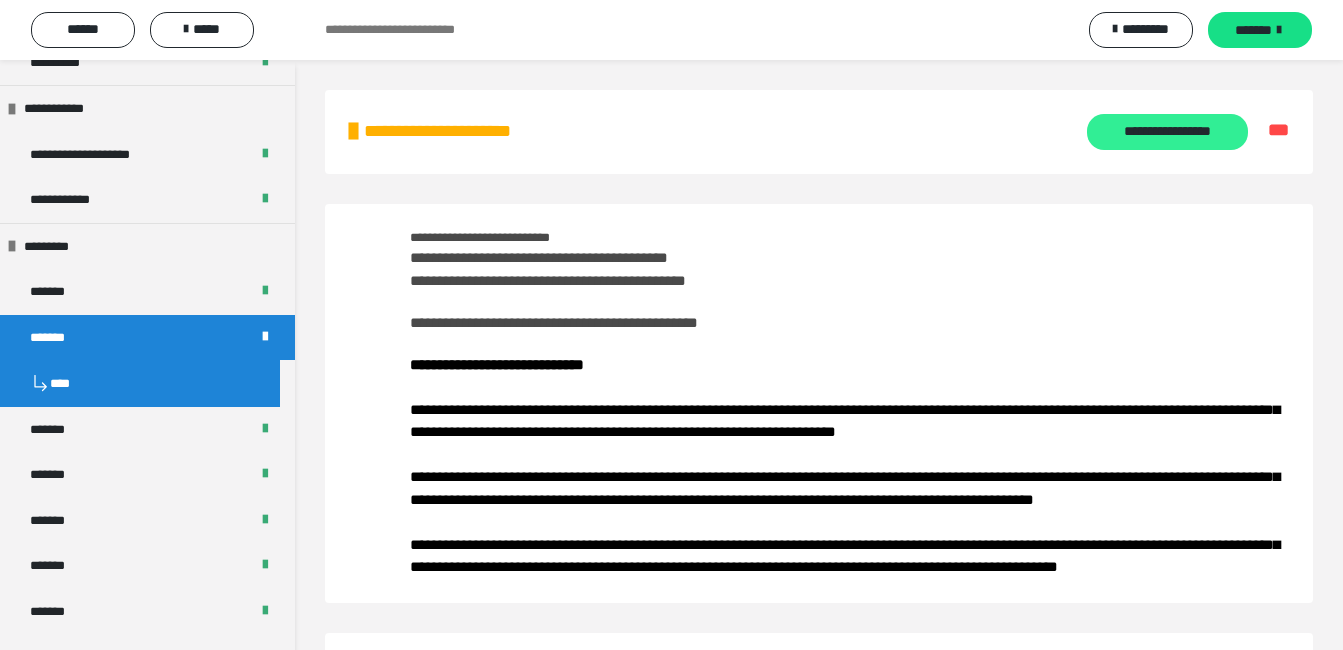 click on "**********" at bounding box center (1167, 132) 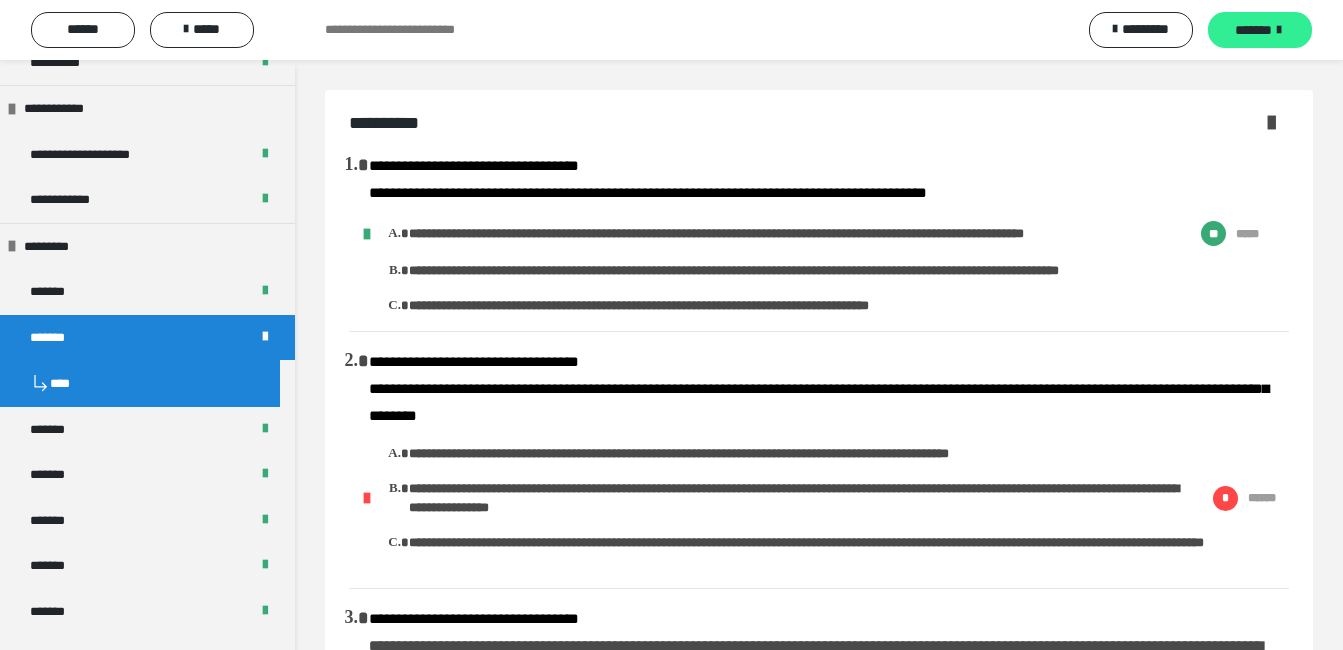 click on "*******" at bounding box center (1253, 30) 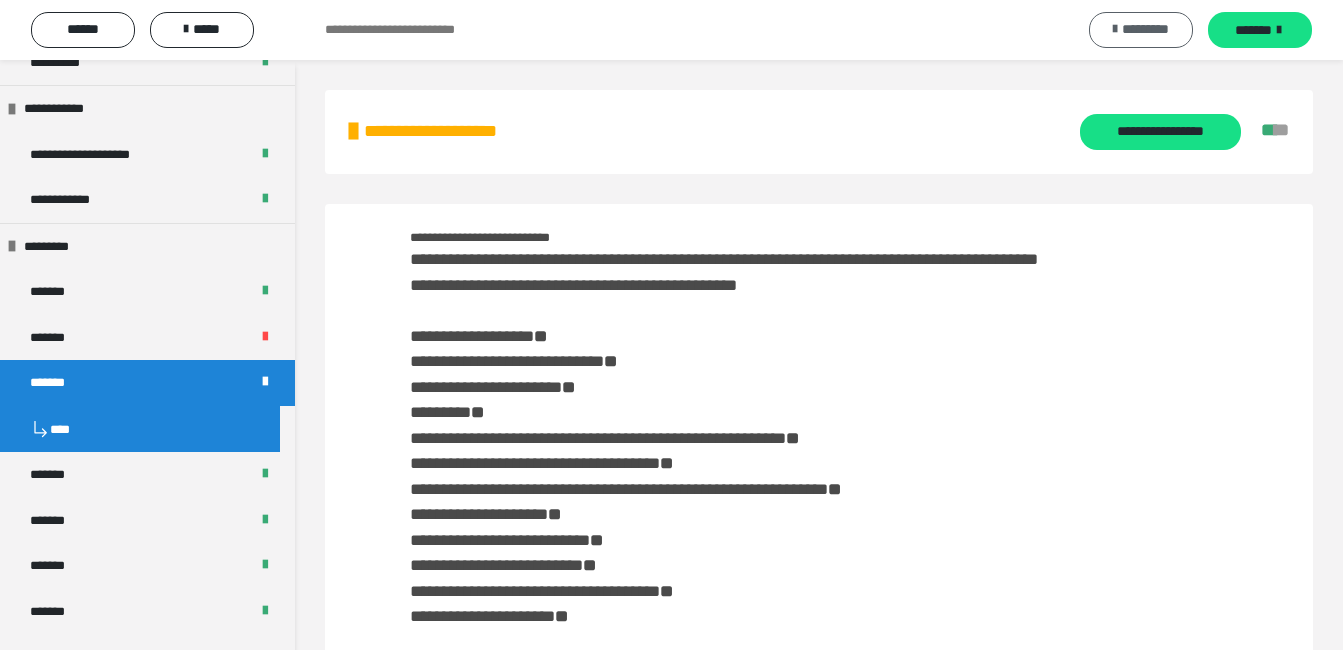 click on "*********" at bounding box center [1145, 29] 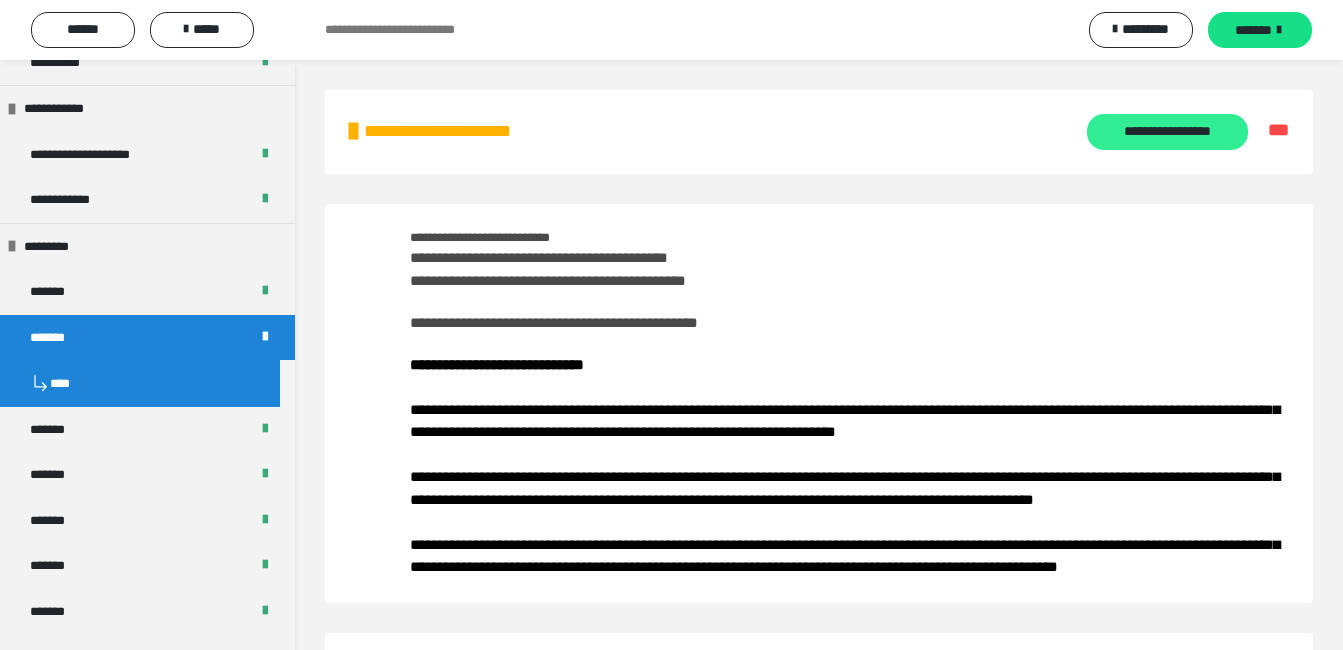 click on "**********" at bounding box center [1167, 132] 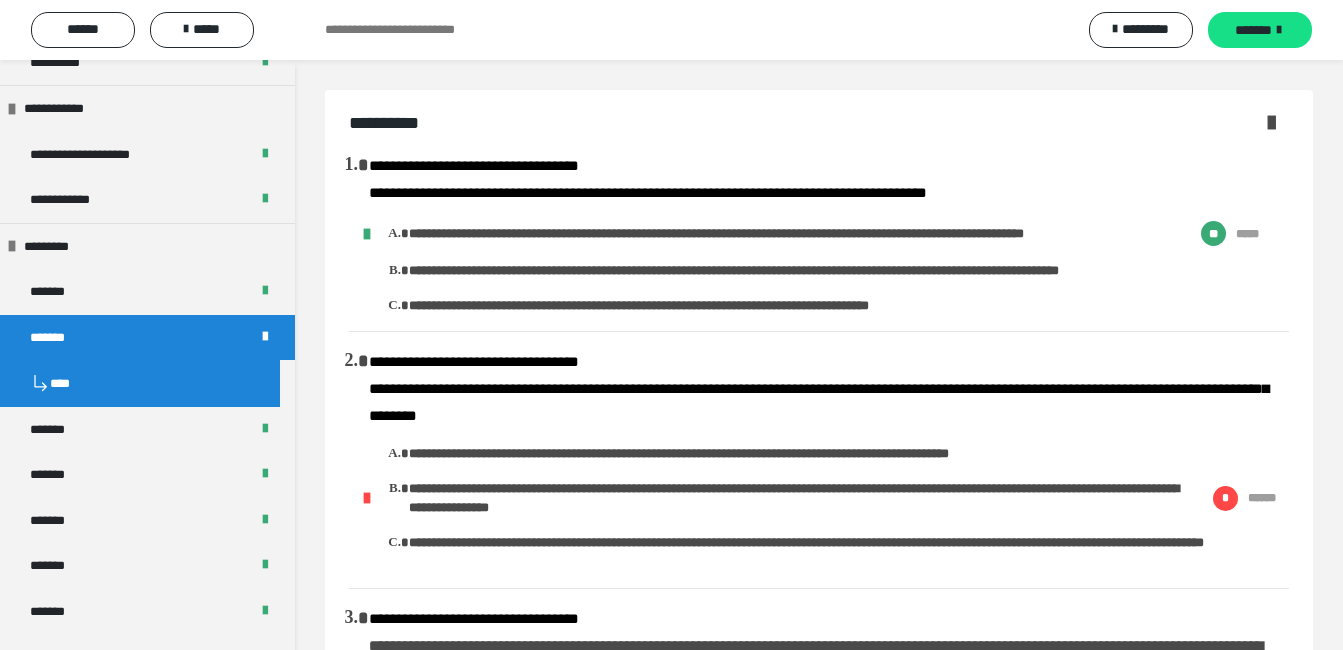 click at bounding box center [1271, 122] 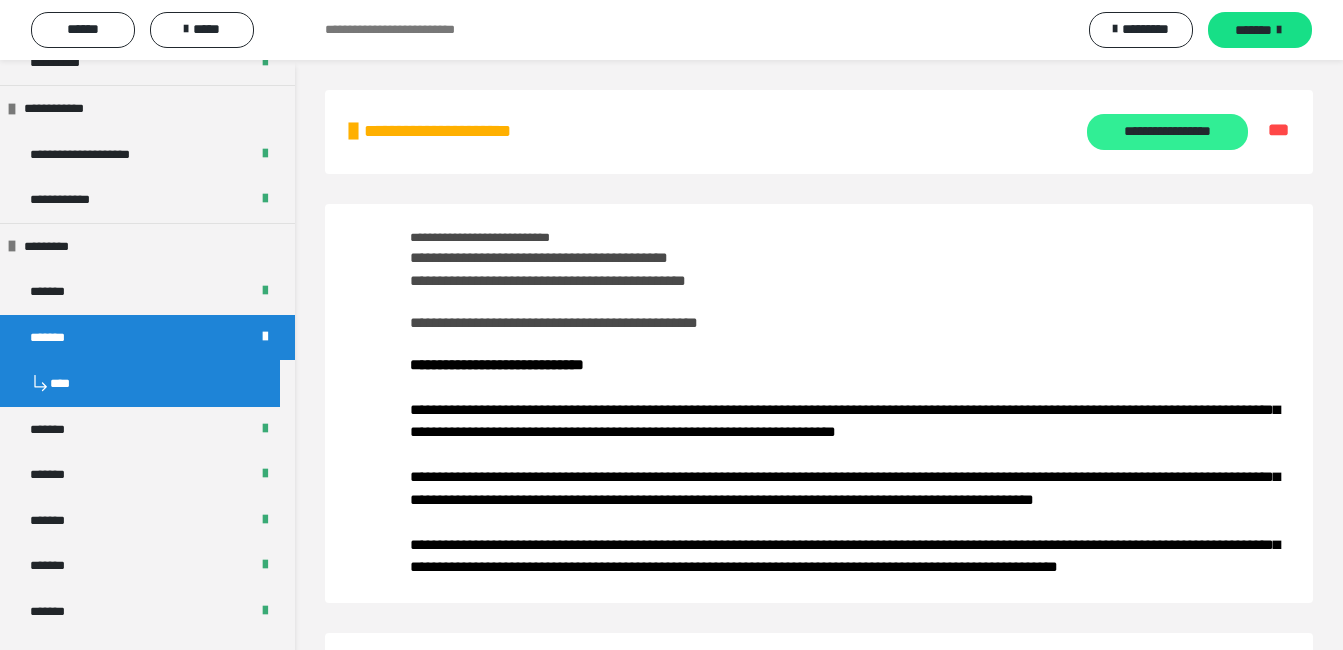 click on "**********" at bounding box center [1167, 132] 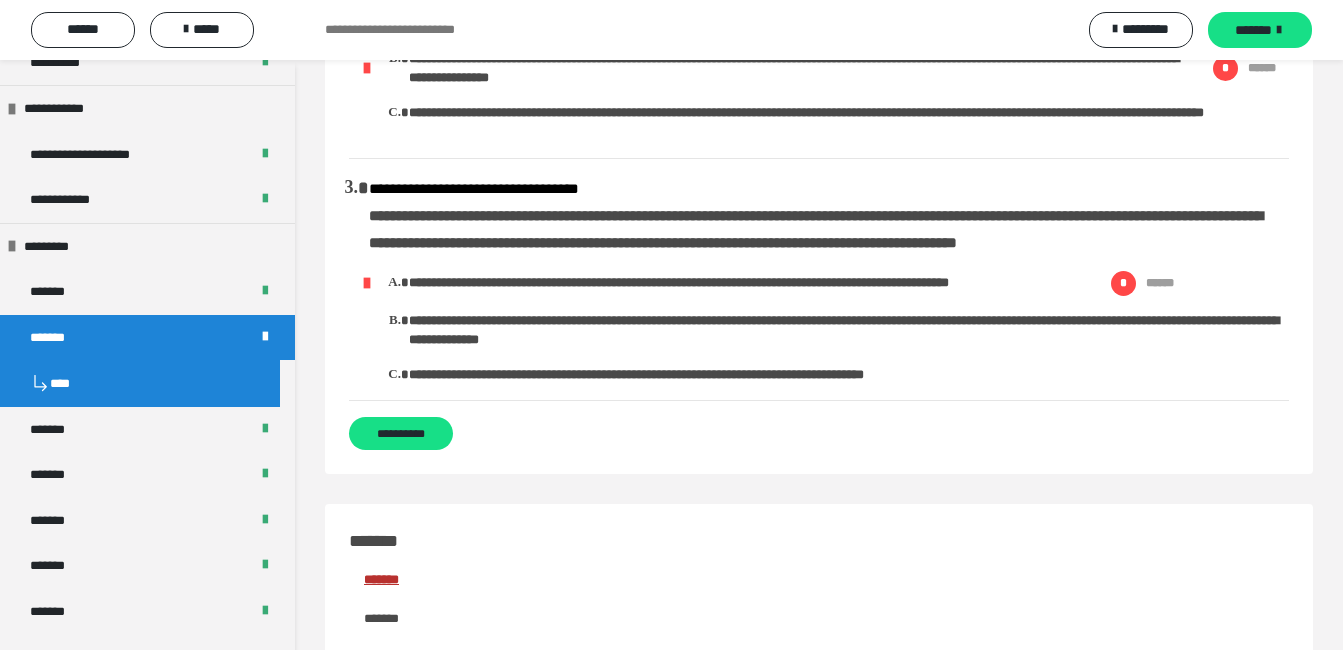 scroll, scrollTop: 300, scrollLeft: 0, axis: vertical 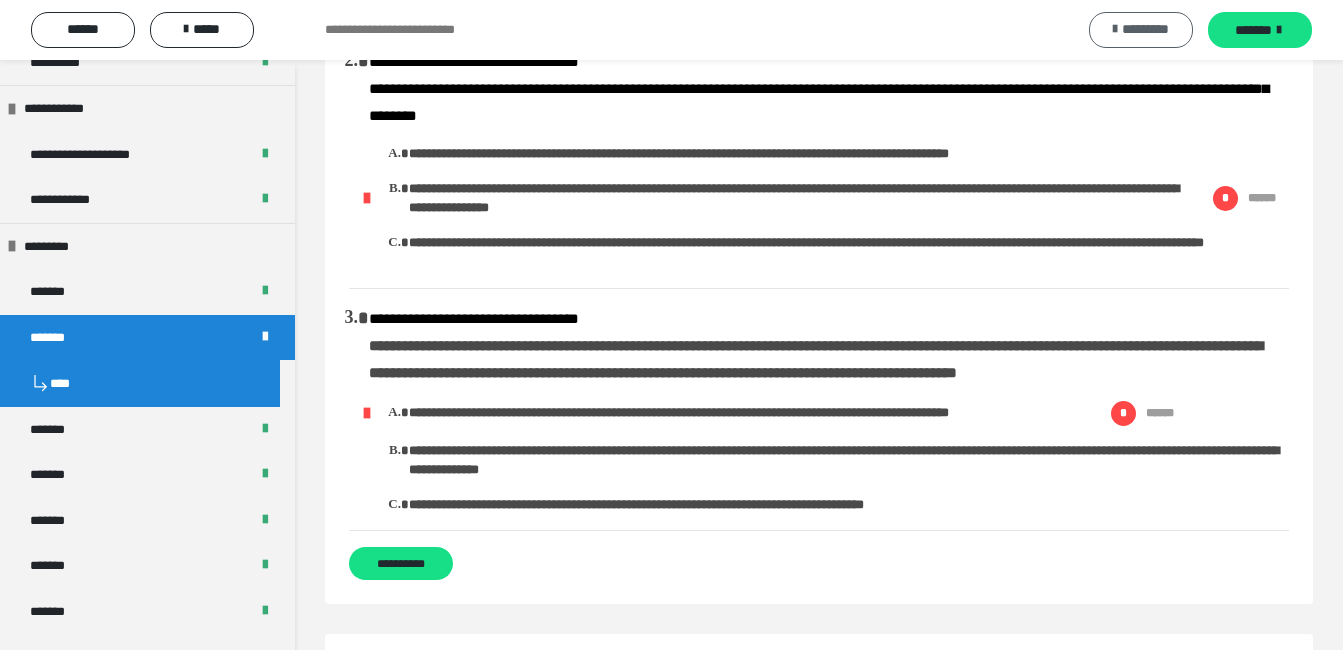 click at bounding box center (1115, 29) 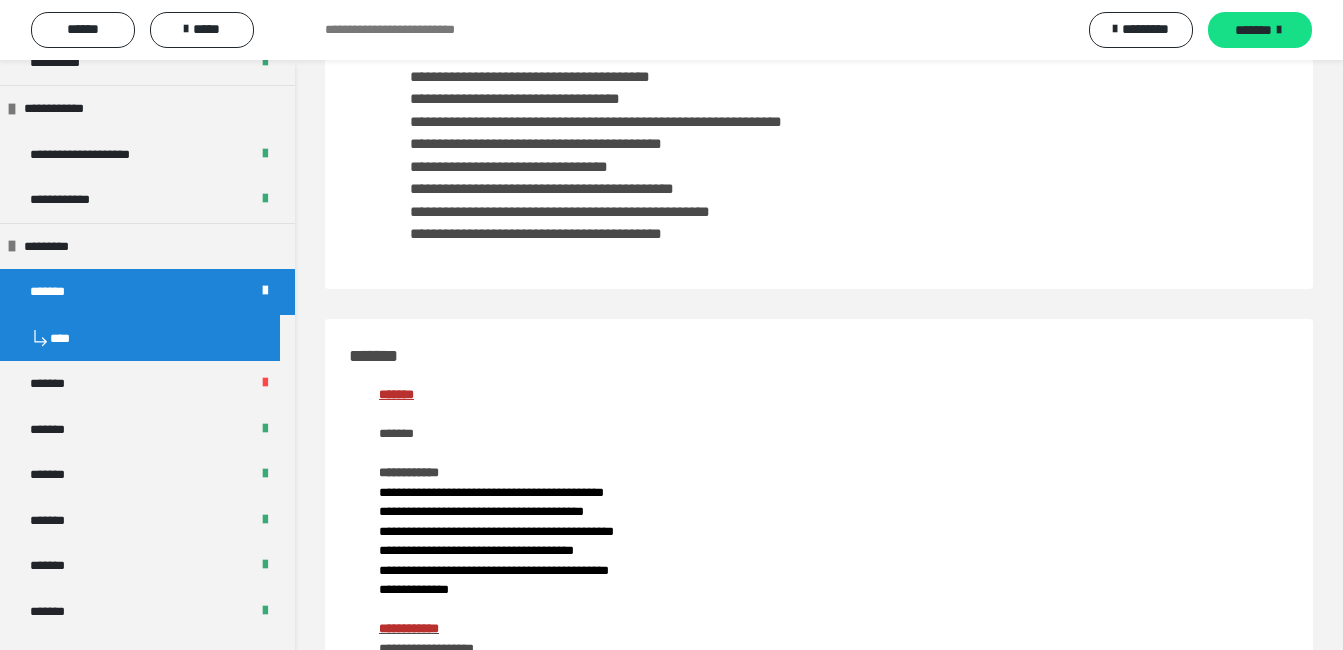 scroll, scrollTop: 0, scrollLeft: 0, axis: both 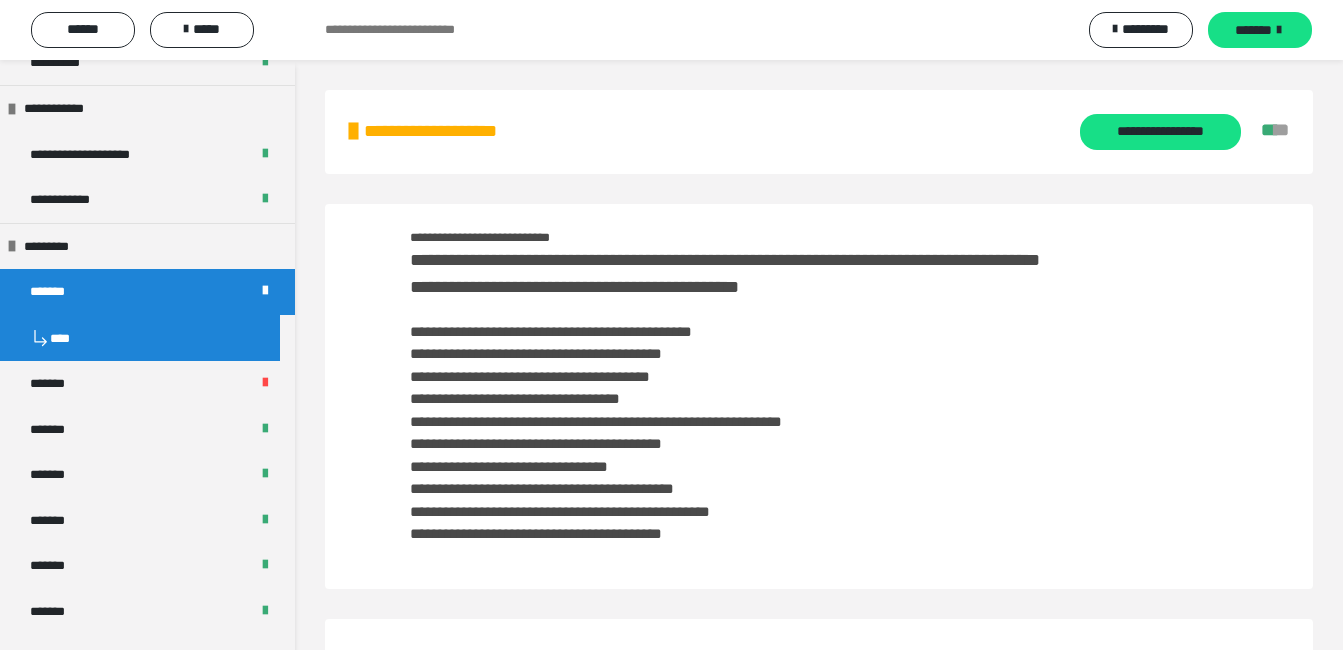 click on "*******" at bounding box center [1253, 30] 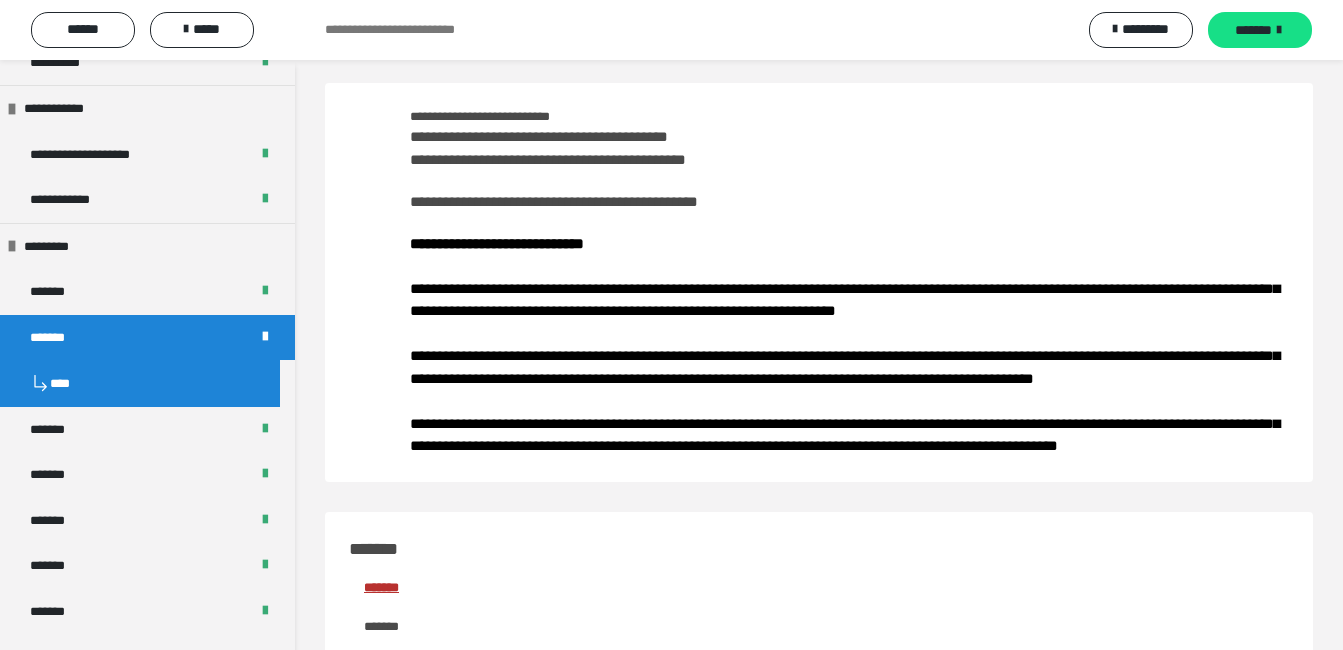 scroll, scrollTop: 400, scrollLeft: 0, axis: vertical 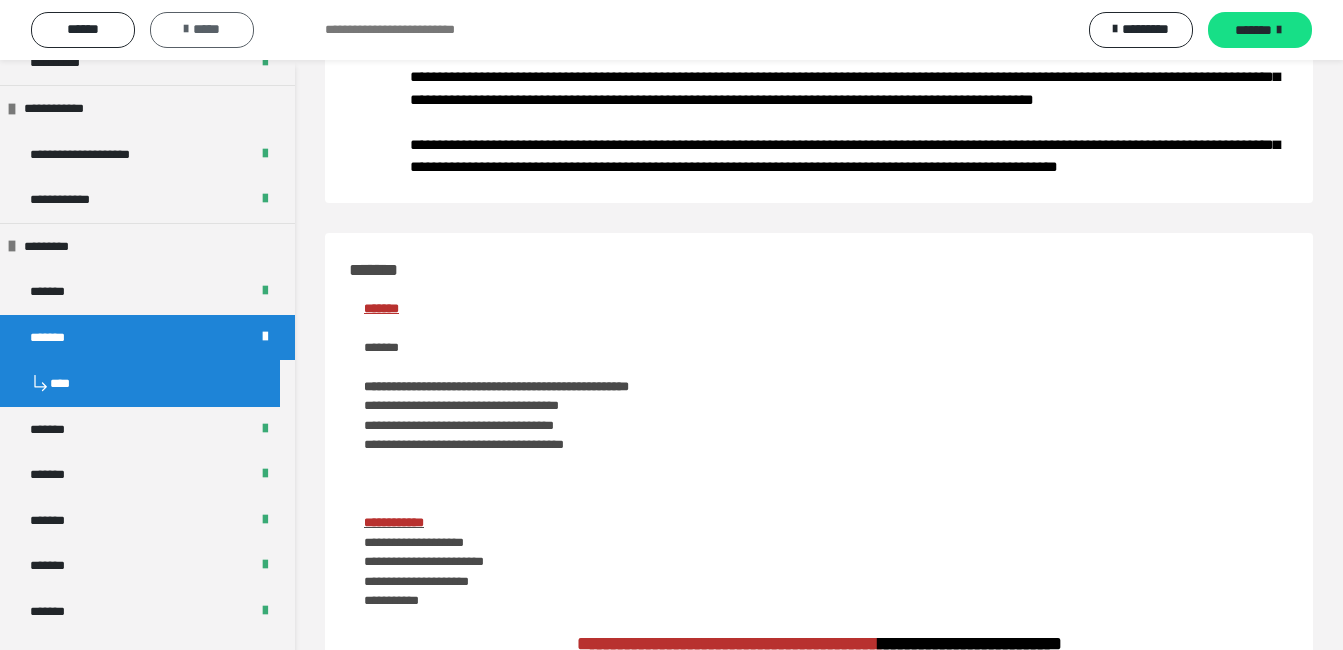 click on "*****" at bounding box center [202, 30] 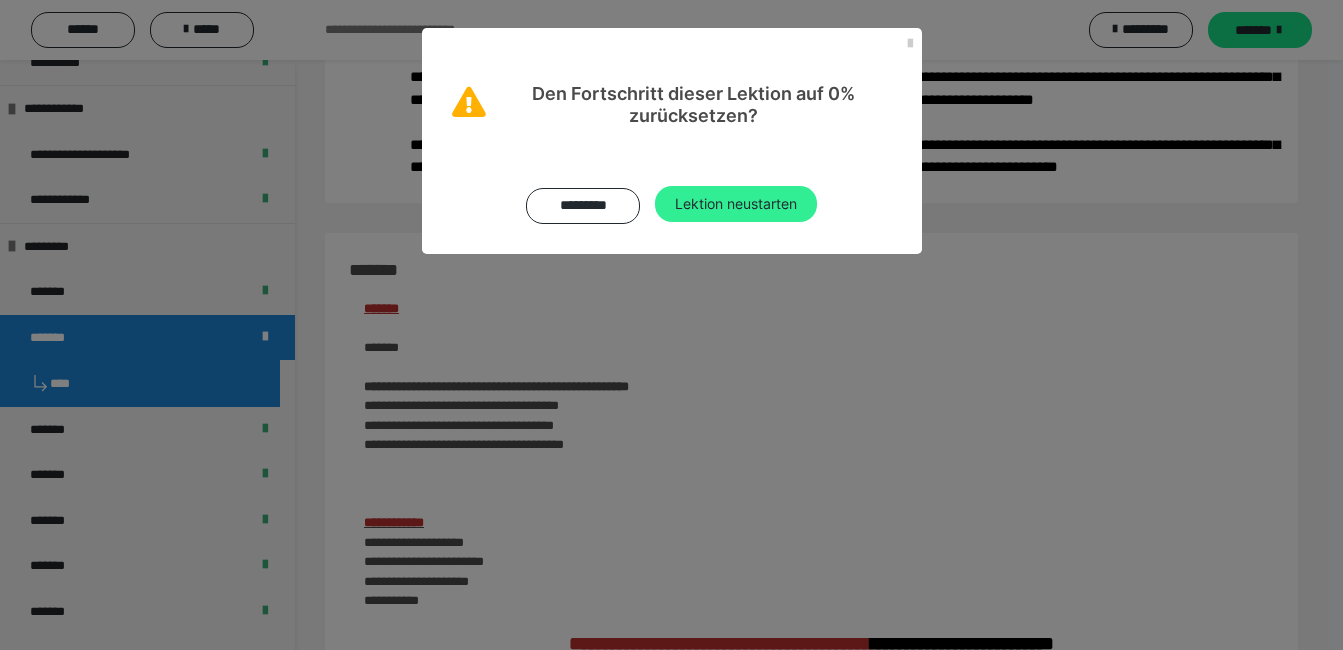 click on "Lektion neustarten" at bounding box center [736, 204] 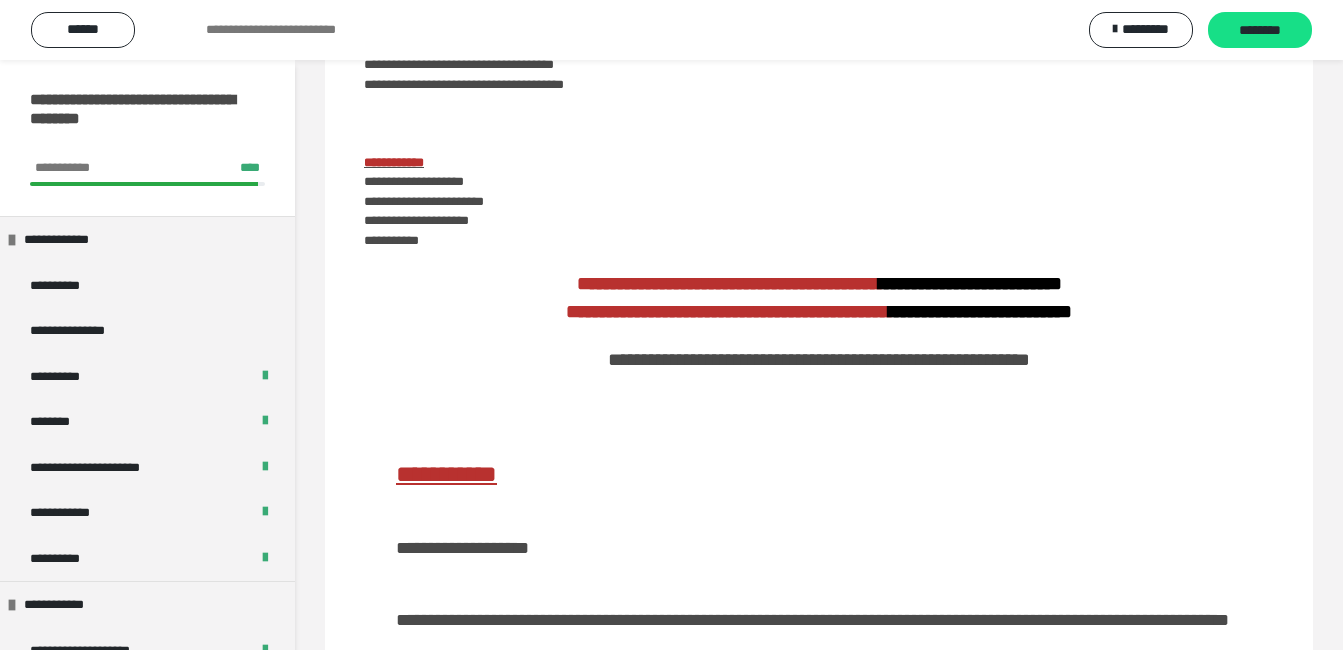 scroll, scrollTop: 400, scrollLeft: 0, axis: vertical 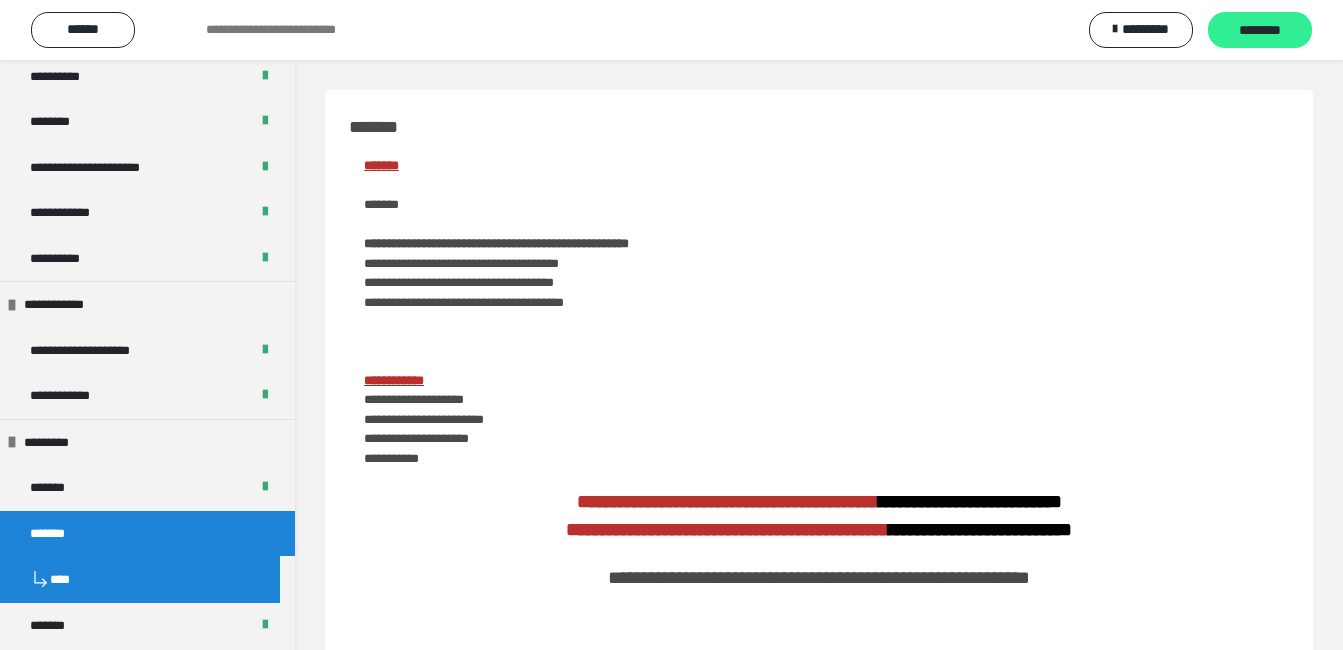 click on "********" at bounding box center (1260, 31) 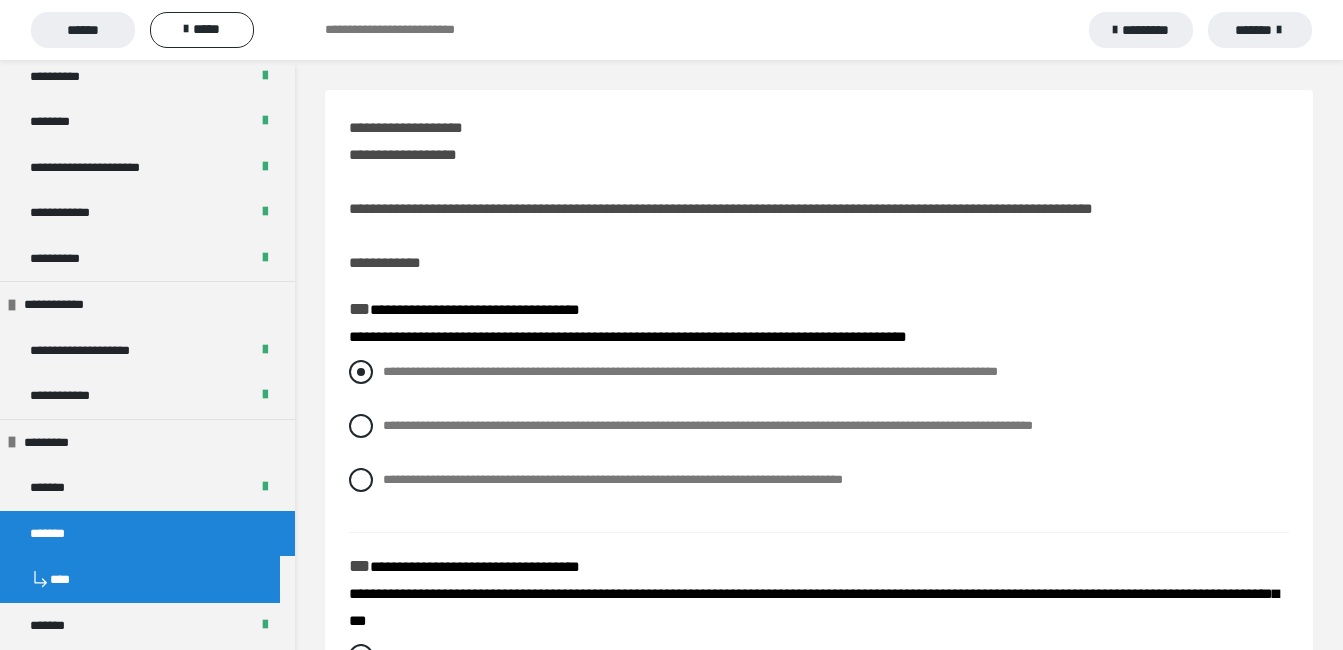 click at bounding box center (361, 372) 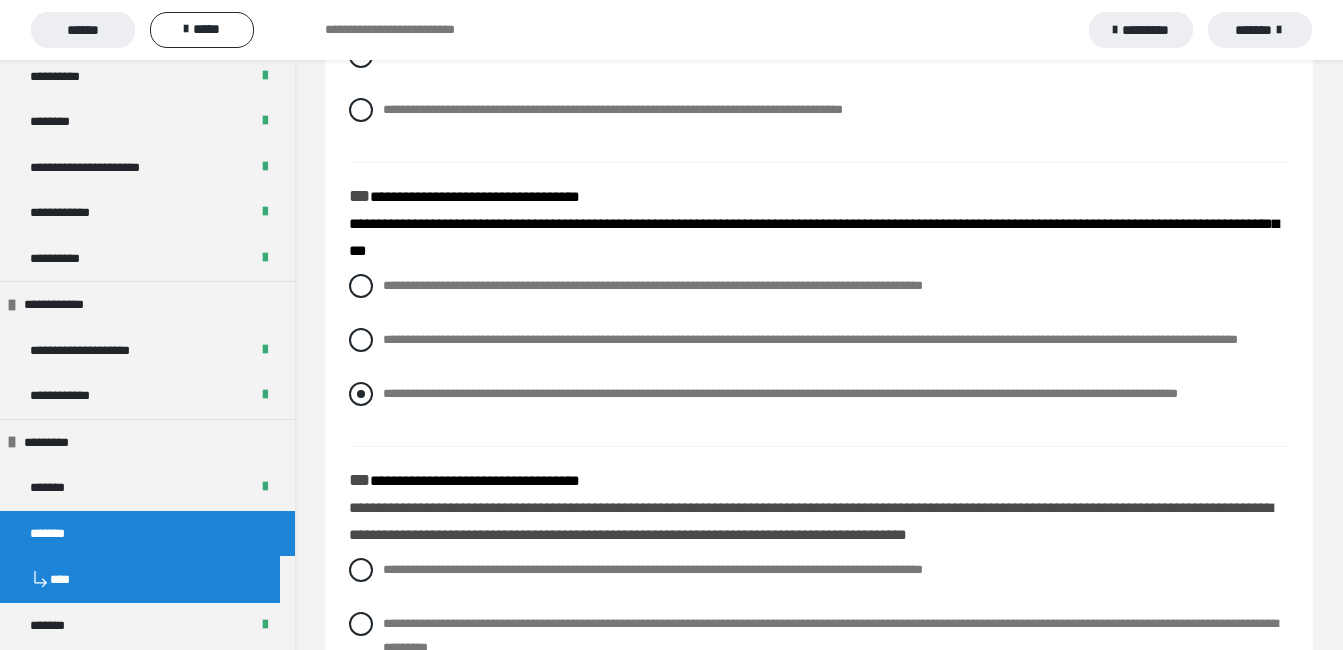 scroll, scrollTop: 400, scrollLeft: 0, axis: vertical 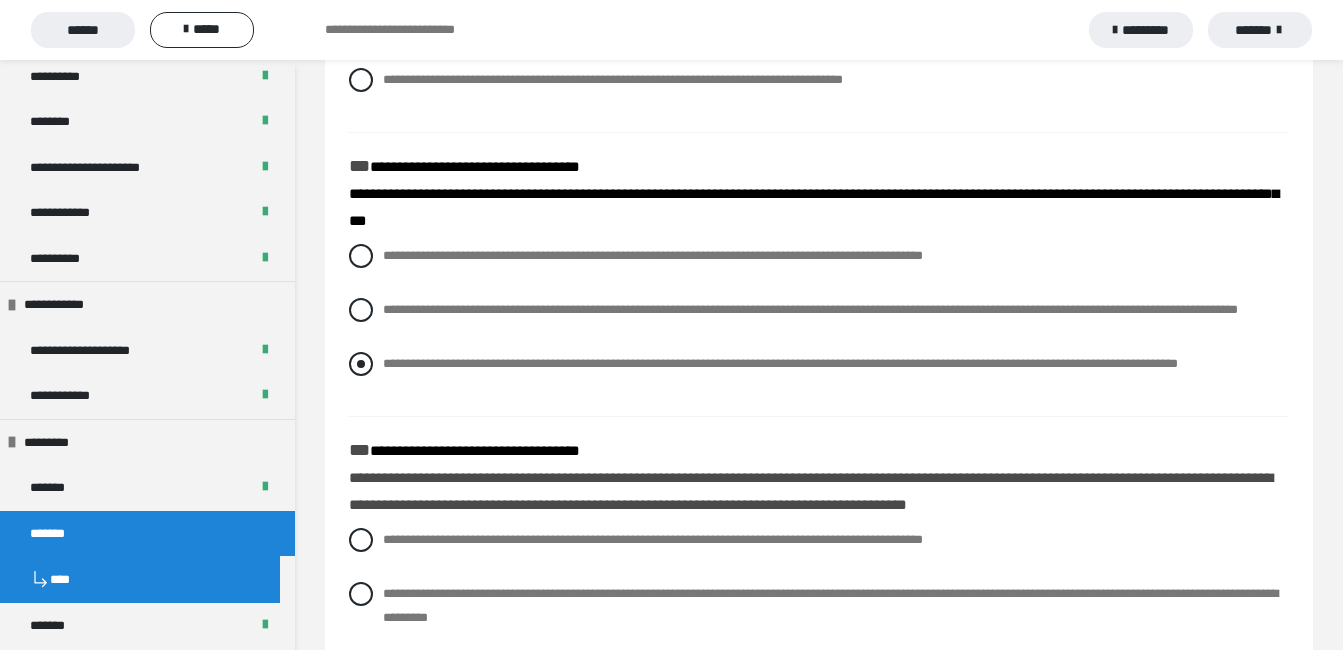 click at bounding box center [361, 364] 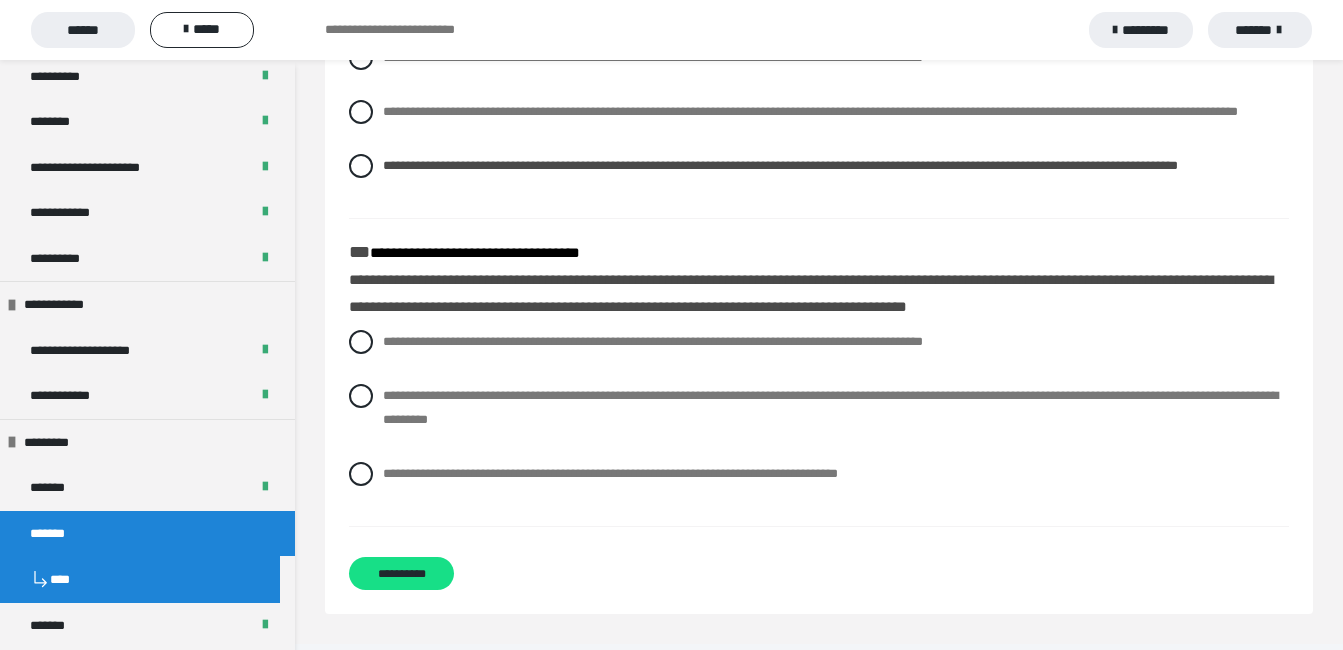 scroll, scrollTop: 640, scrollLeft: 0, axis: vertical 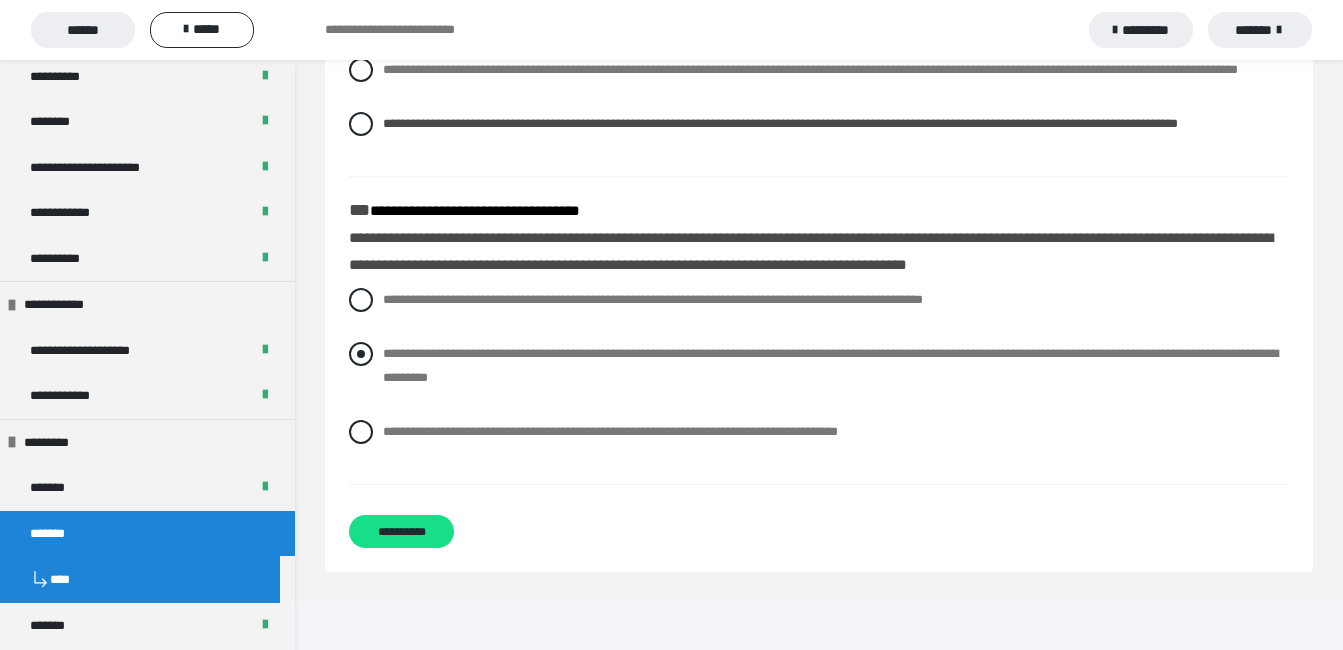 click at bounding box center (361, 354) 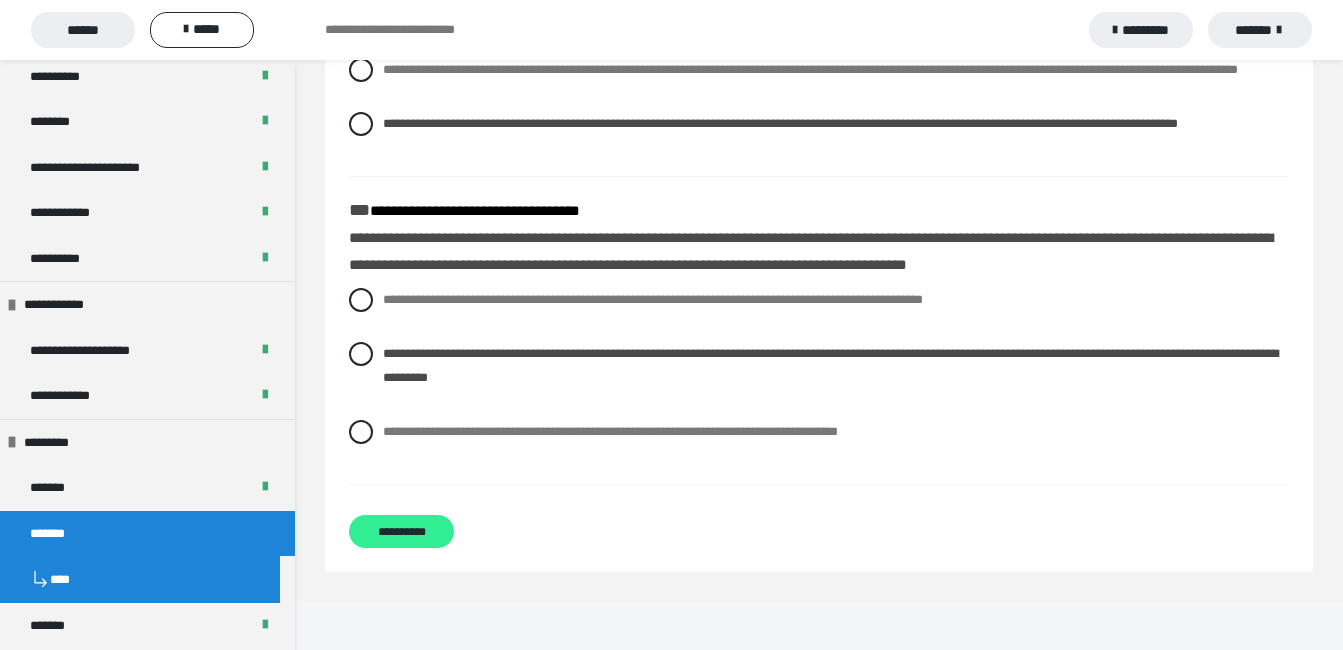 click on "**********" at bounding box center [401, 531] 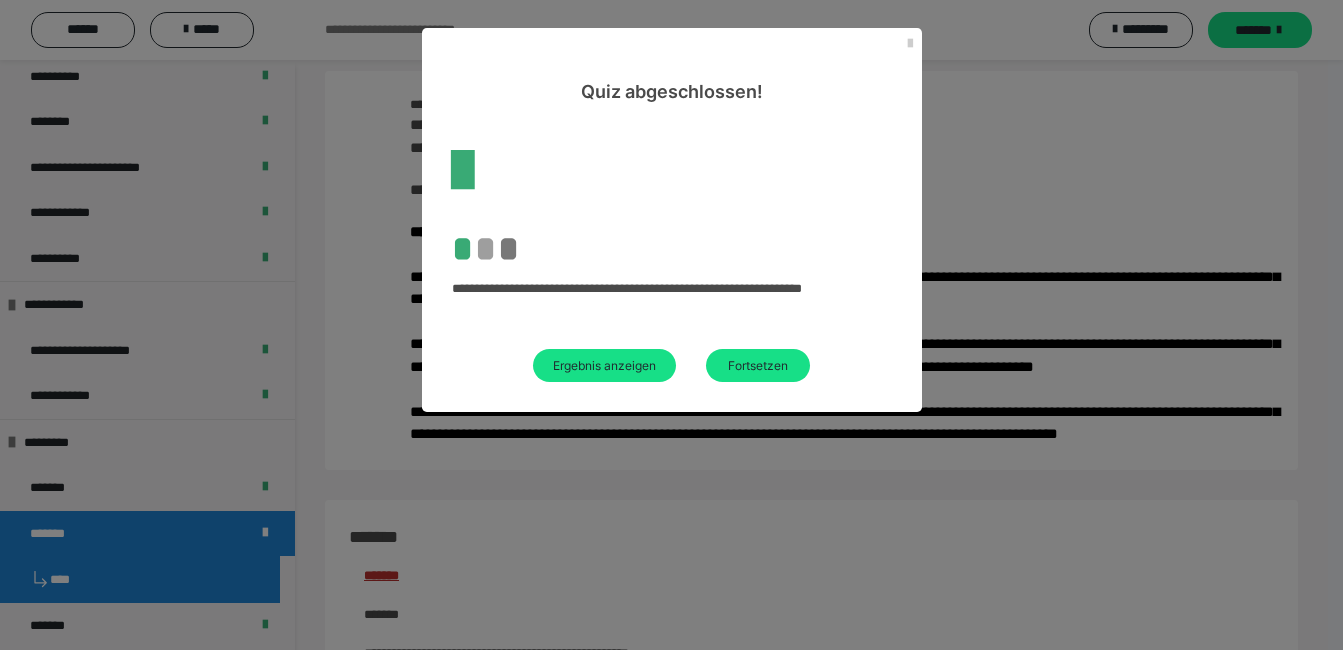 scroll, scrollTop: 640, scrollLeft: 0, axis: vertical 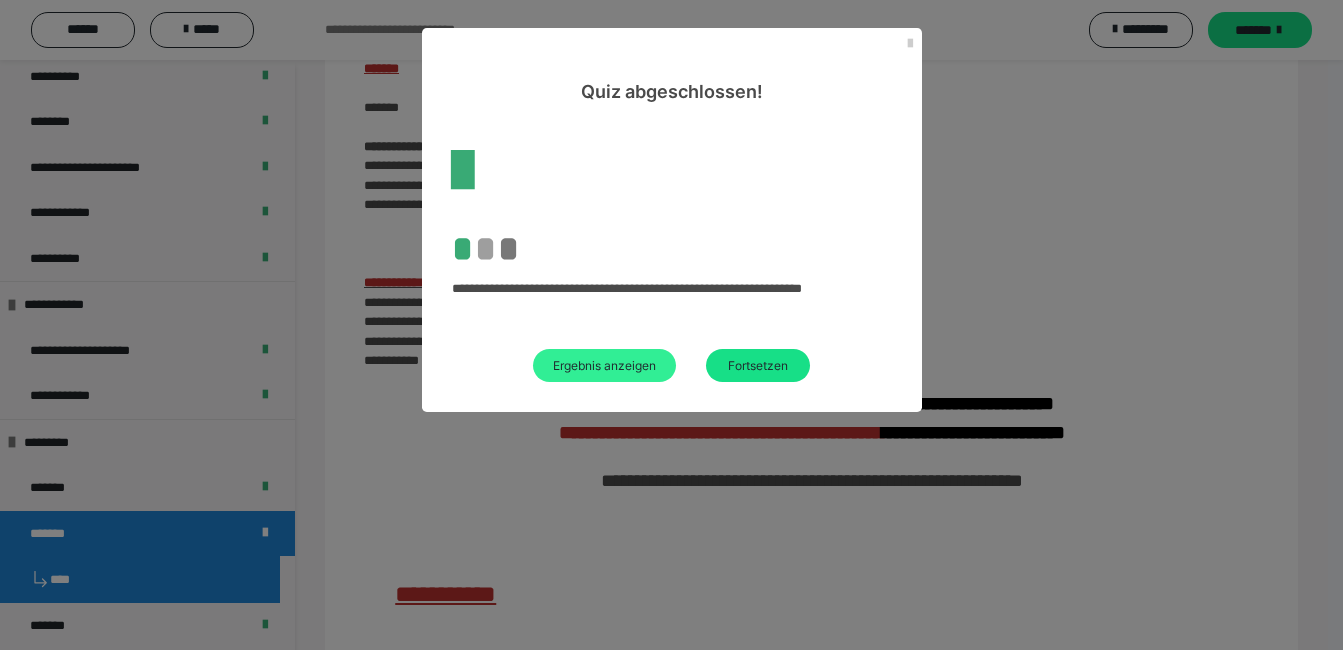 click on "Ergebnis anzeigen" at bounding box center (604, 365) 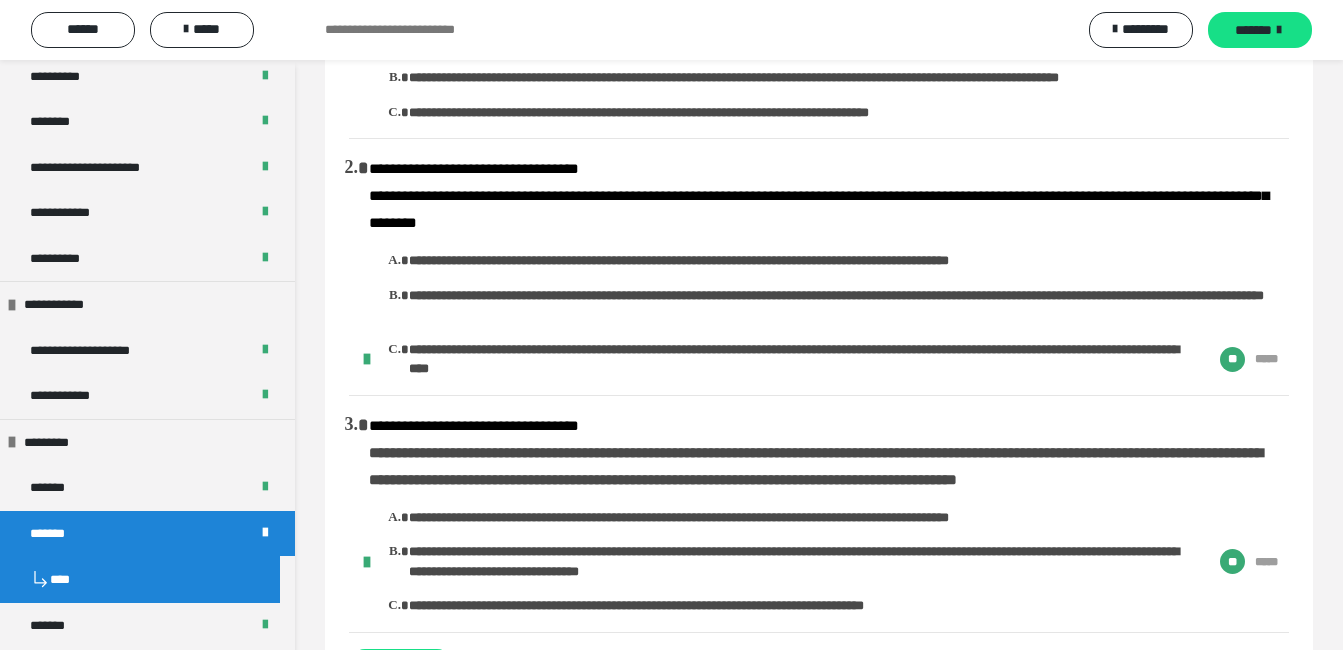 scroll, scrollTop: 300, scrollLeft: 0, axis: vertical 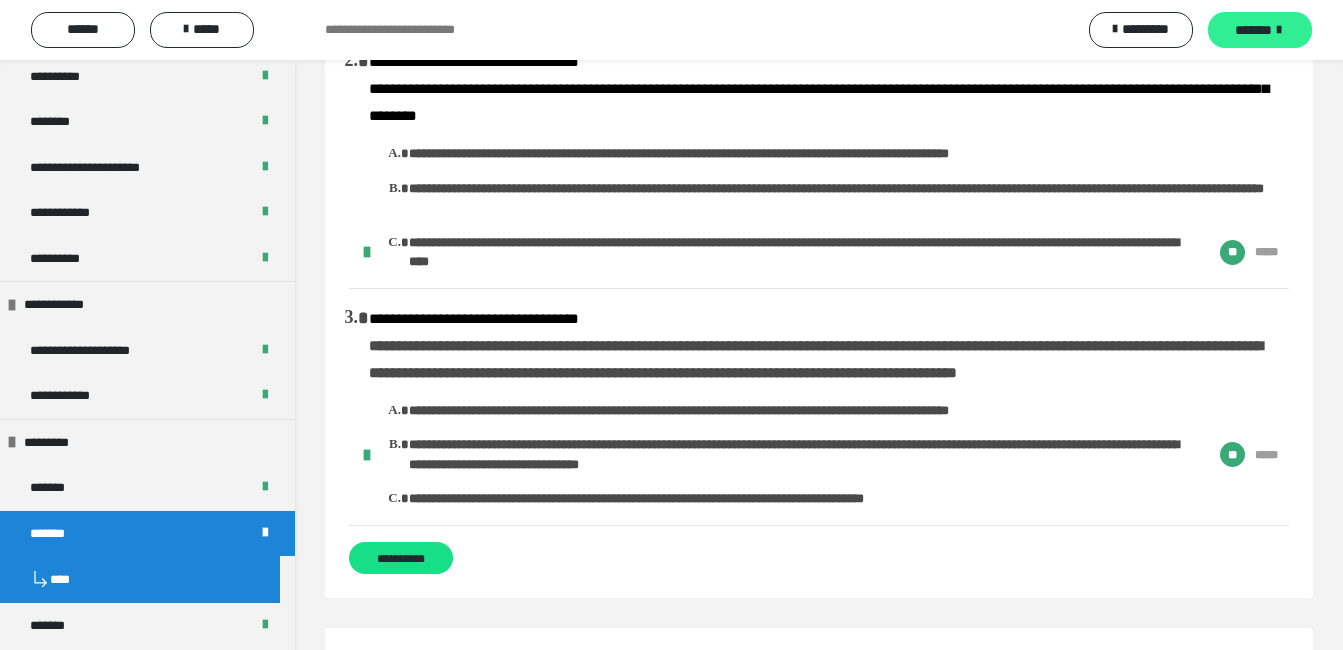click on "*******" at bounding box center [1253, 30] 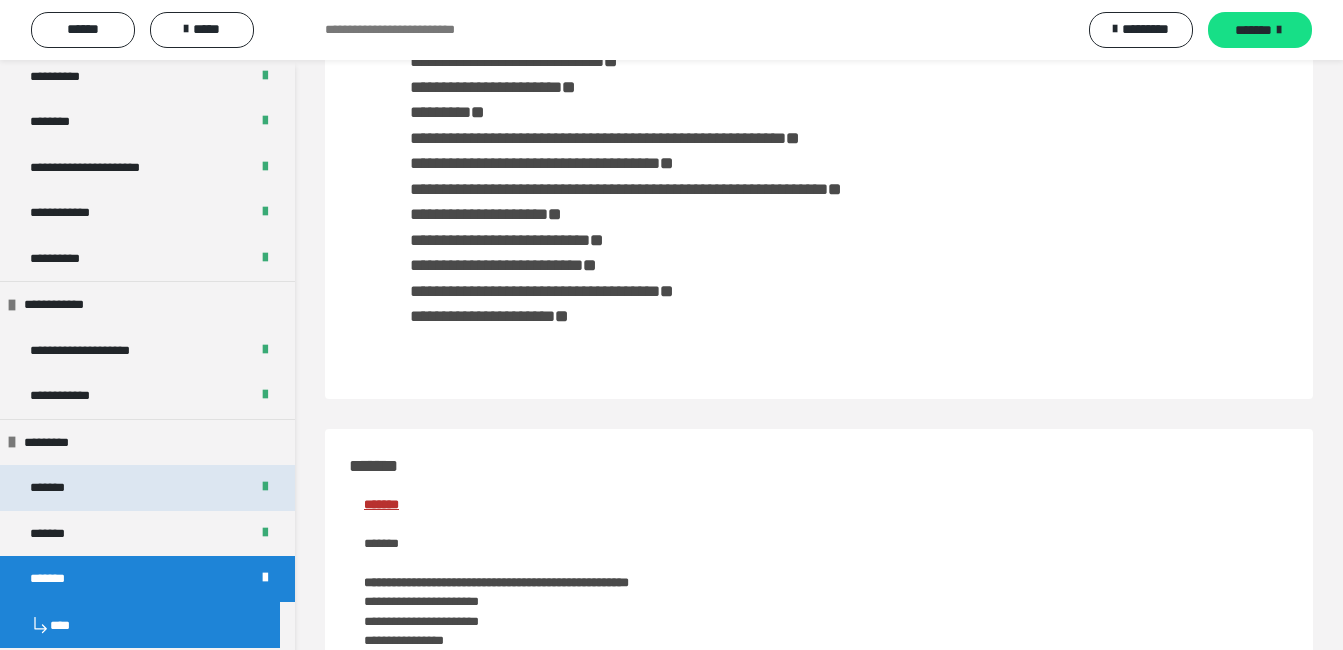 click on "*******" at bounding box center (147, 488) 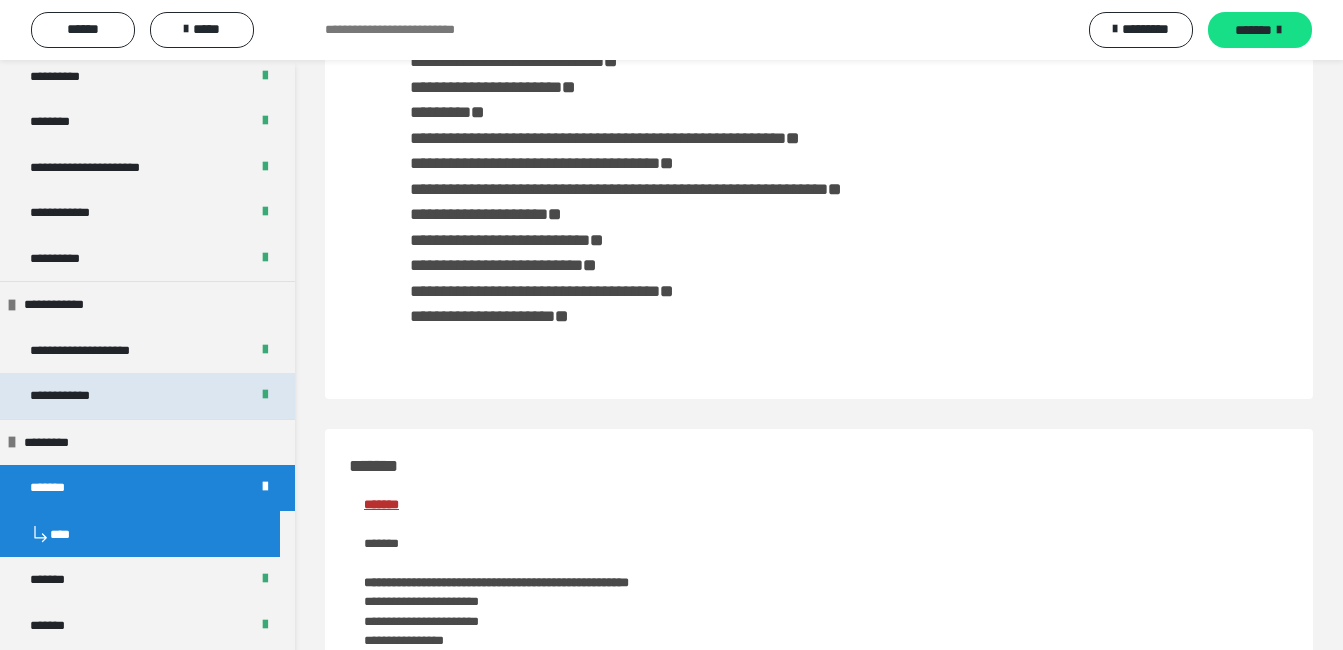 scroll, scrollTop: 190, scrollLeft: 0, axis: vertical 